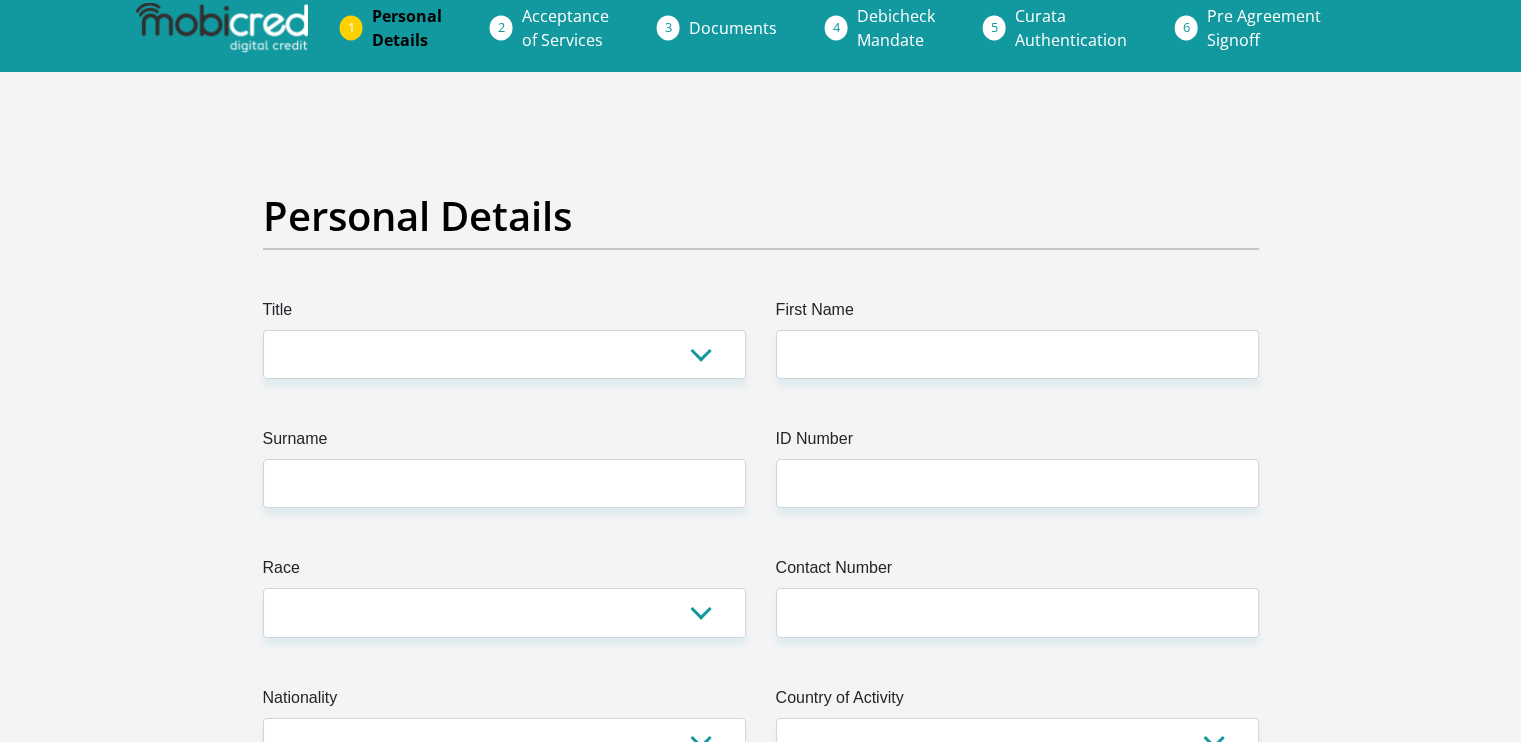 scroll, scrollTop: 12, scrollLeft: 0, axis: vertical 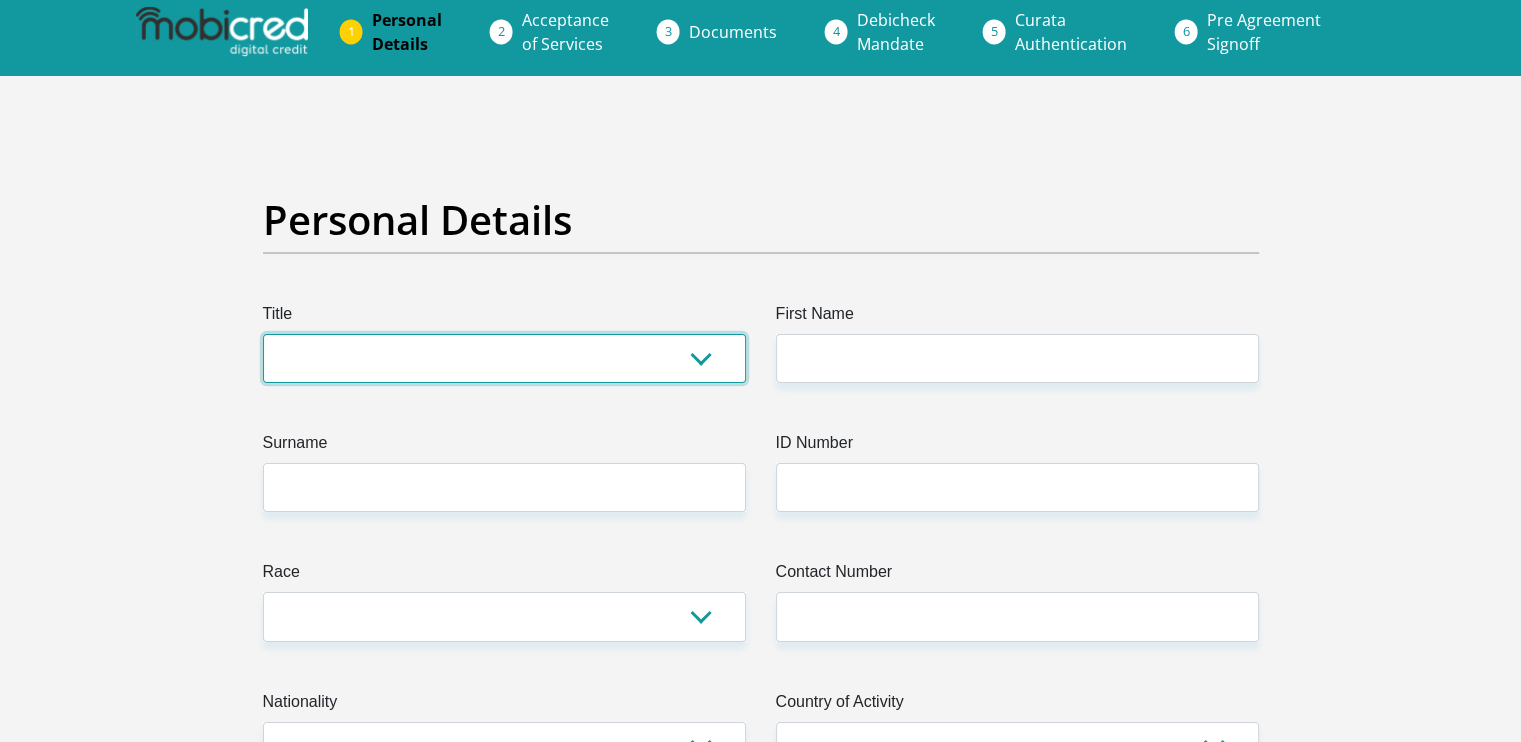 click on "Mr
Ms
Mrs
Dr
Other" at bounding box center (504, 358) 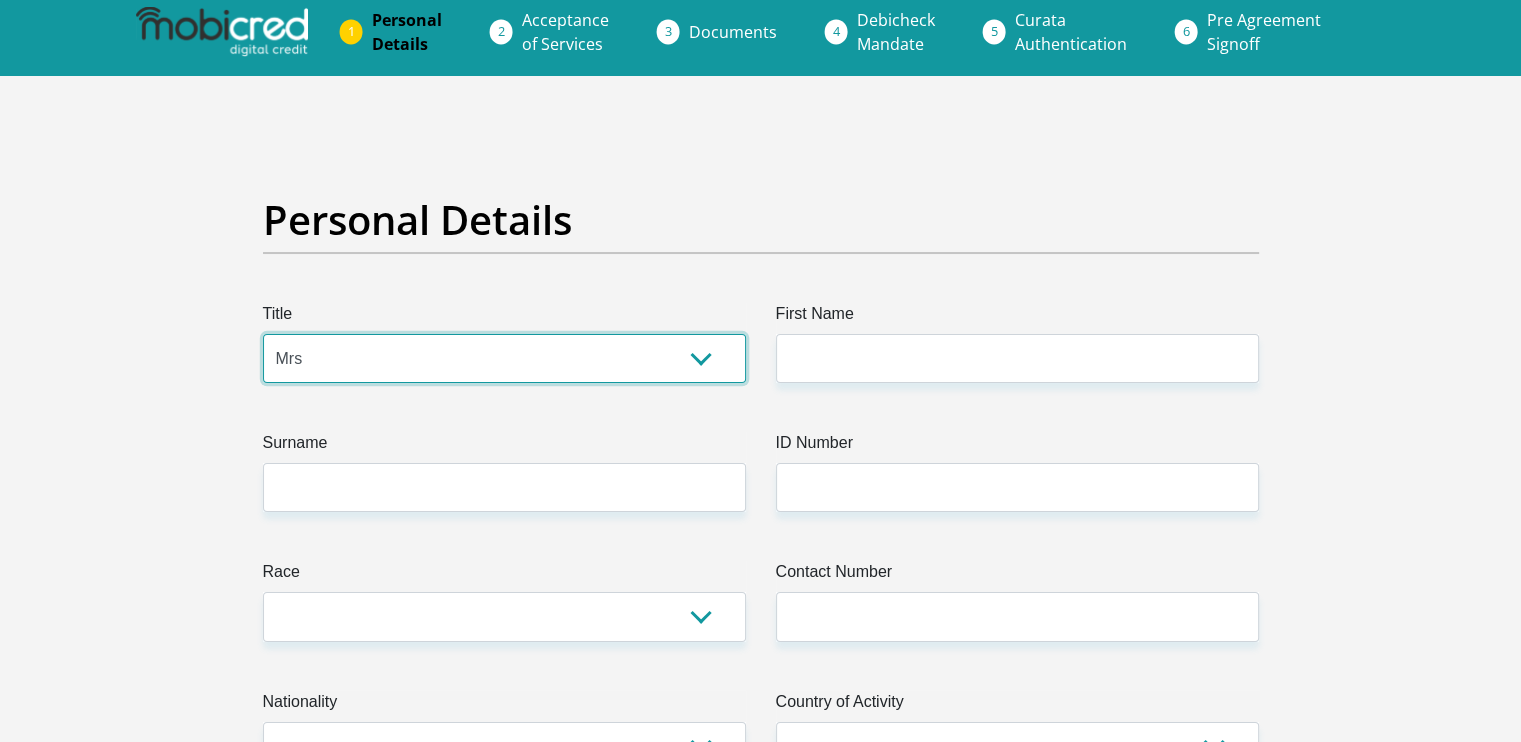 click on "Mr
Ms
Mrs
Dr
Other" at bounding box center (504, 358) 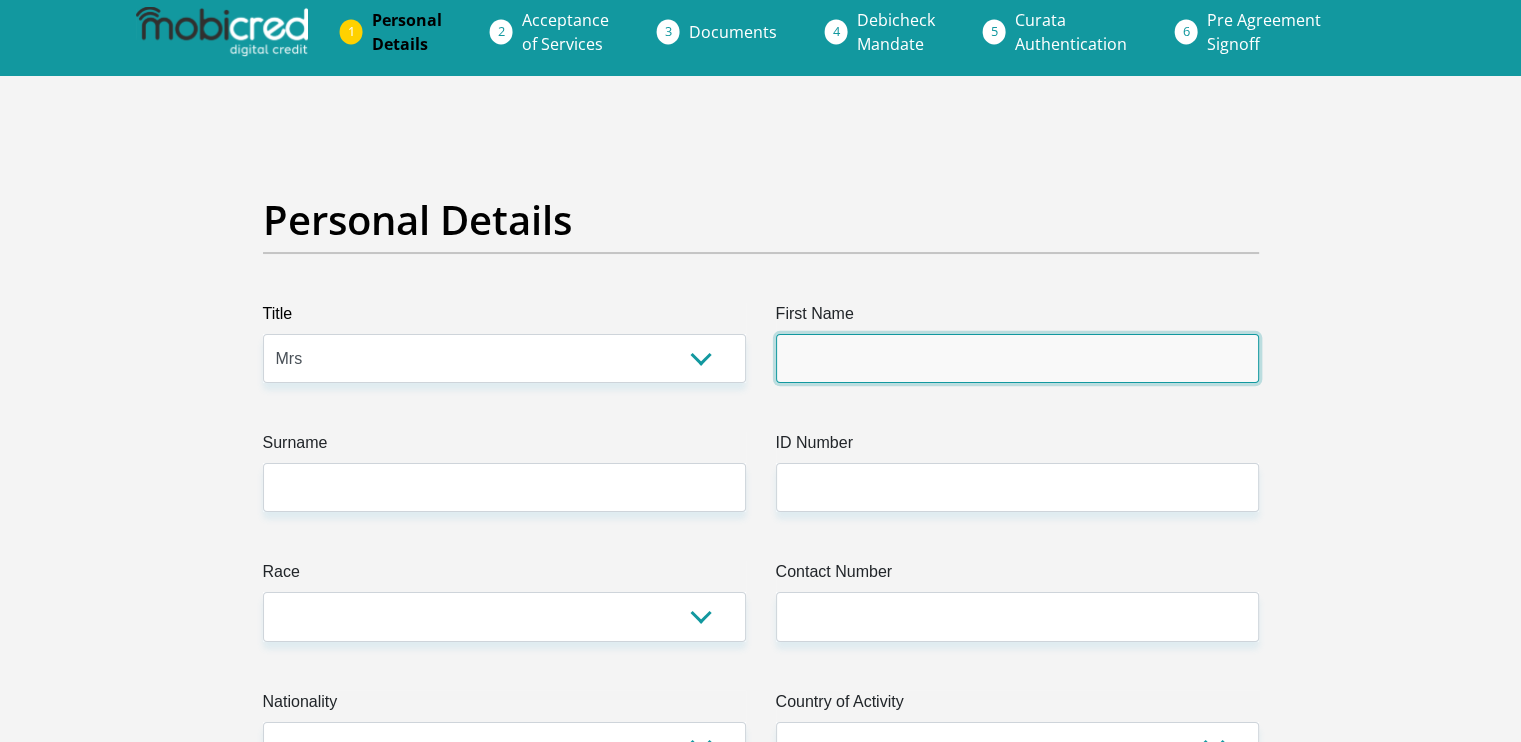 click on "First Name" at bounding box center (1017, 358) 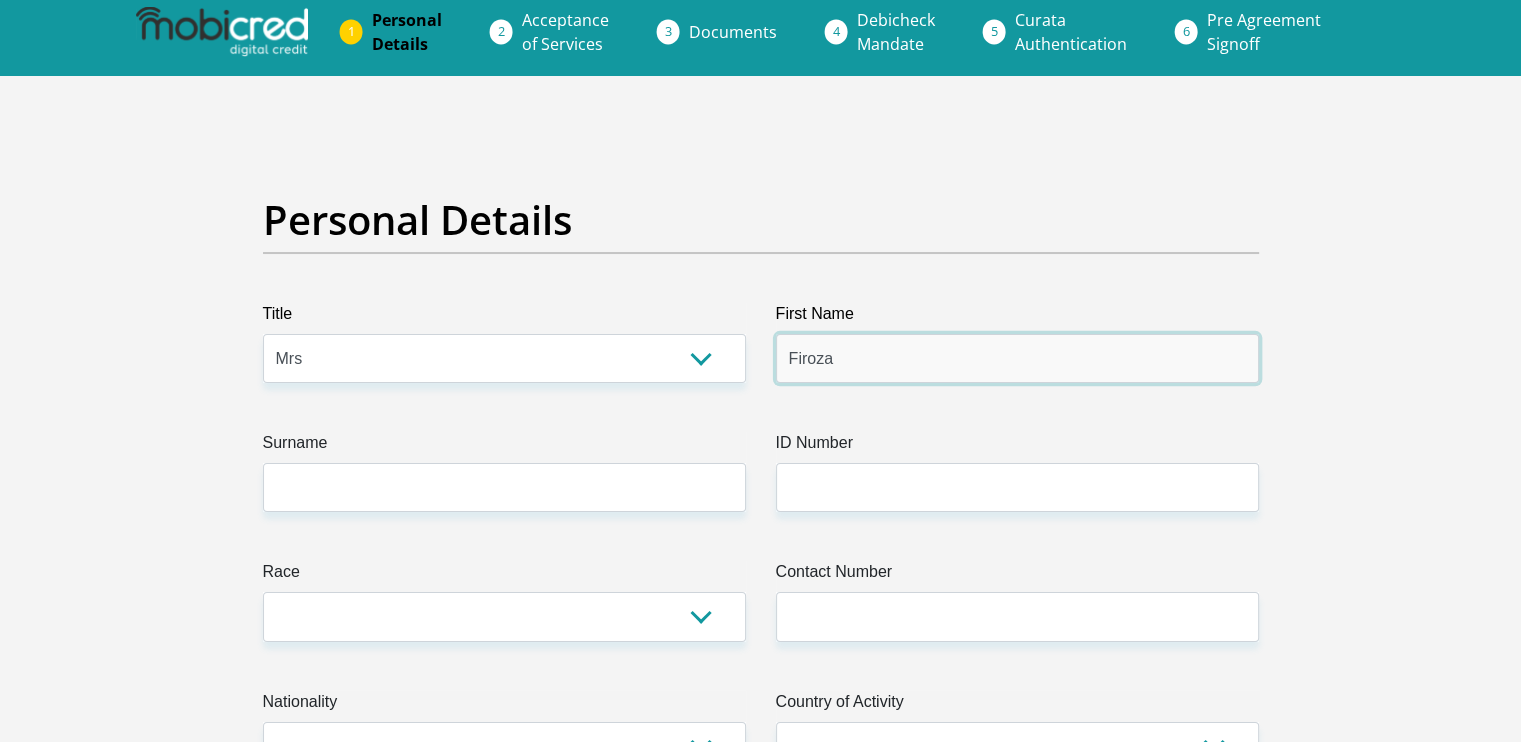 type on "Firoza" 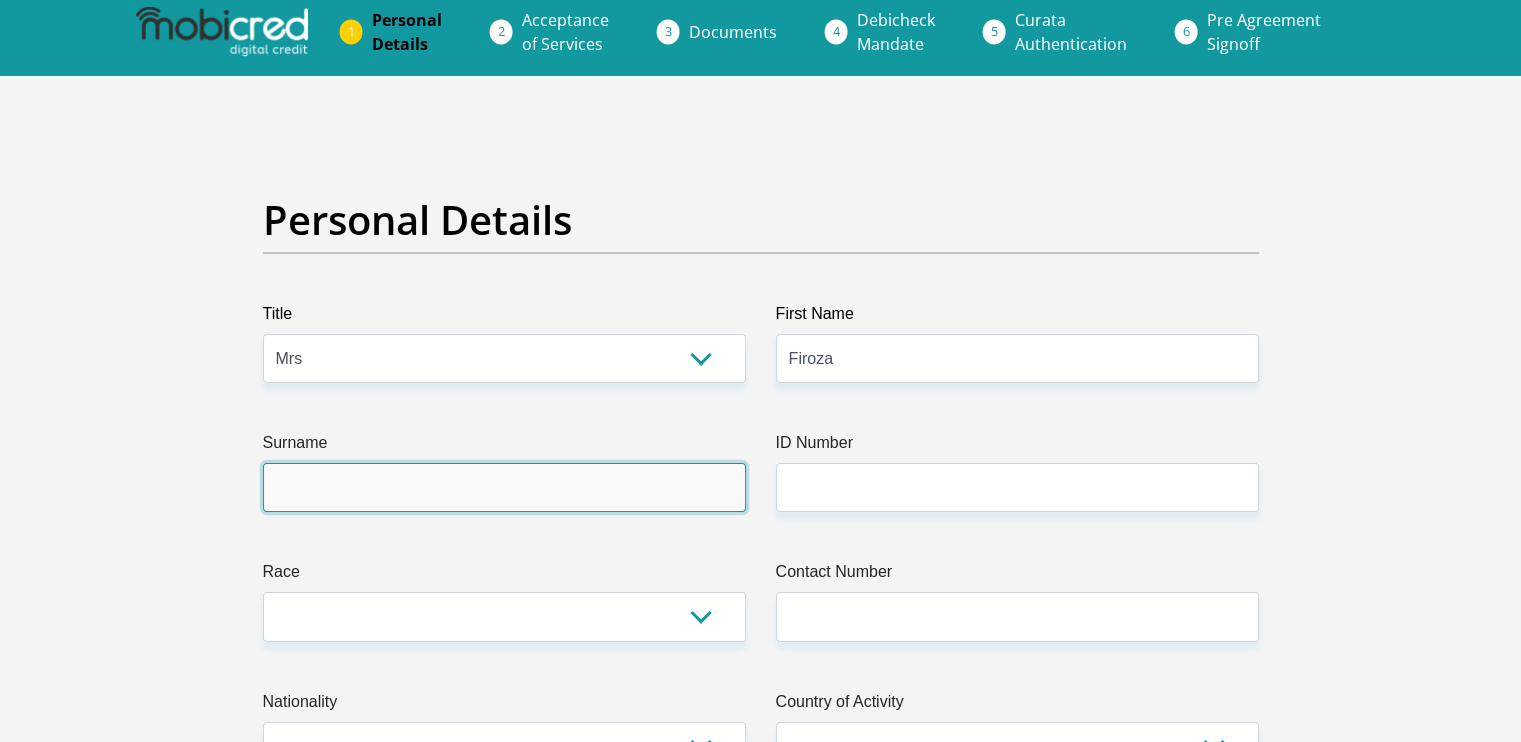 click on "Surname" at bounding box center (504, 487) 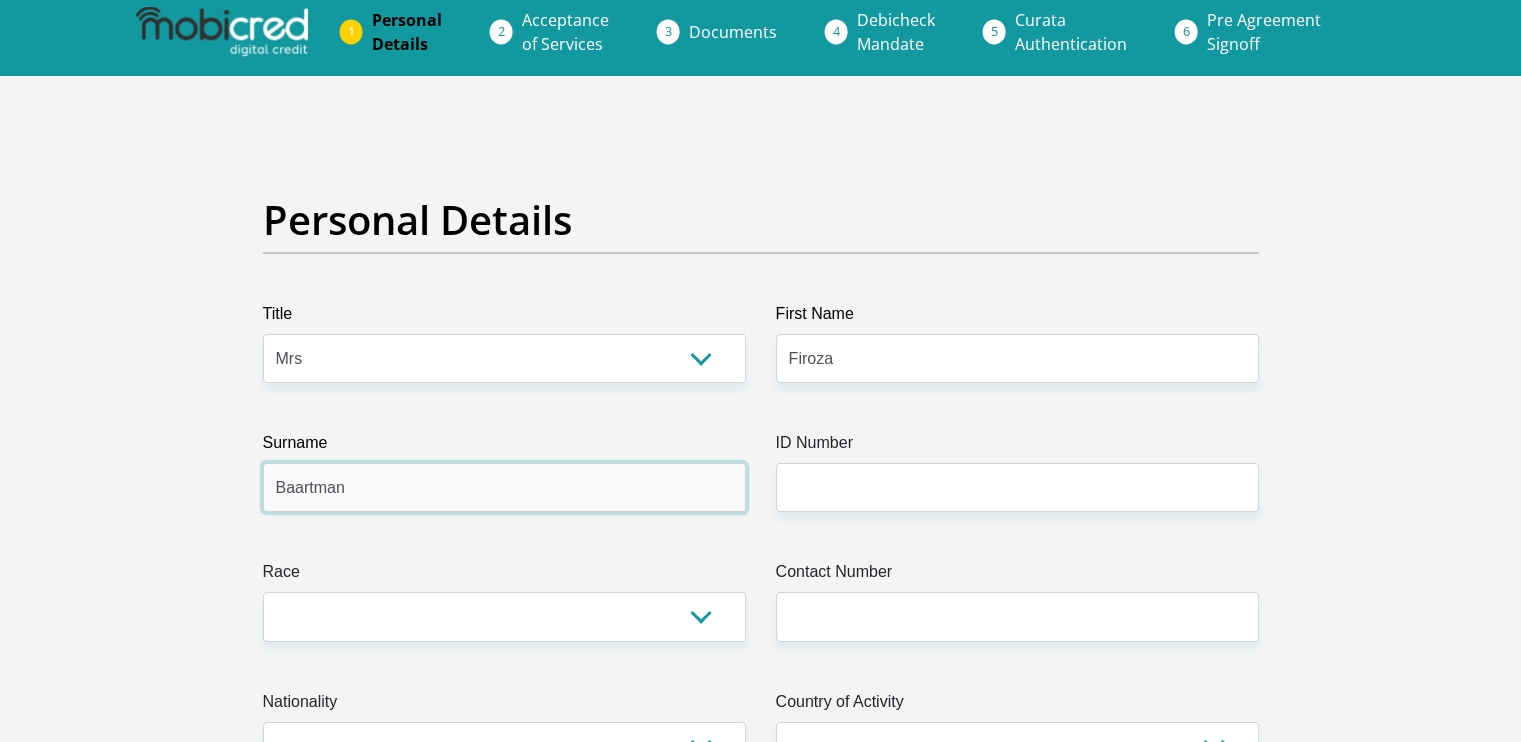 type on "Baartman" 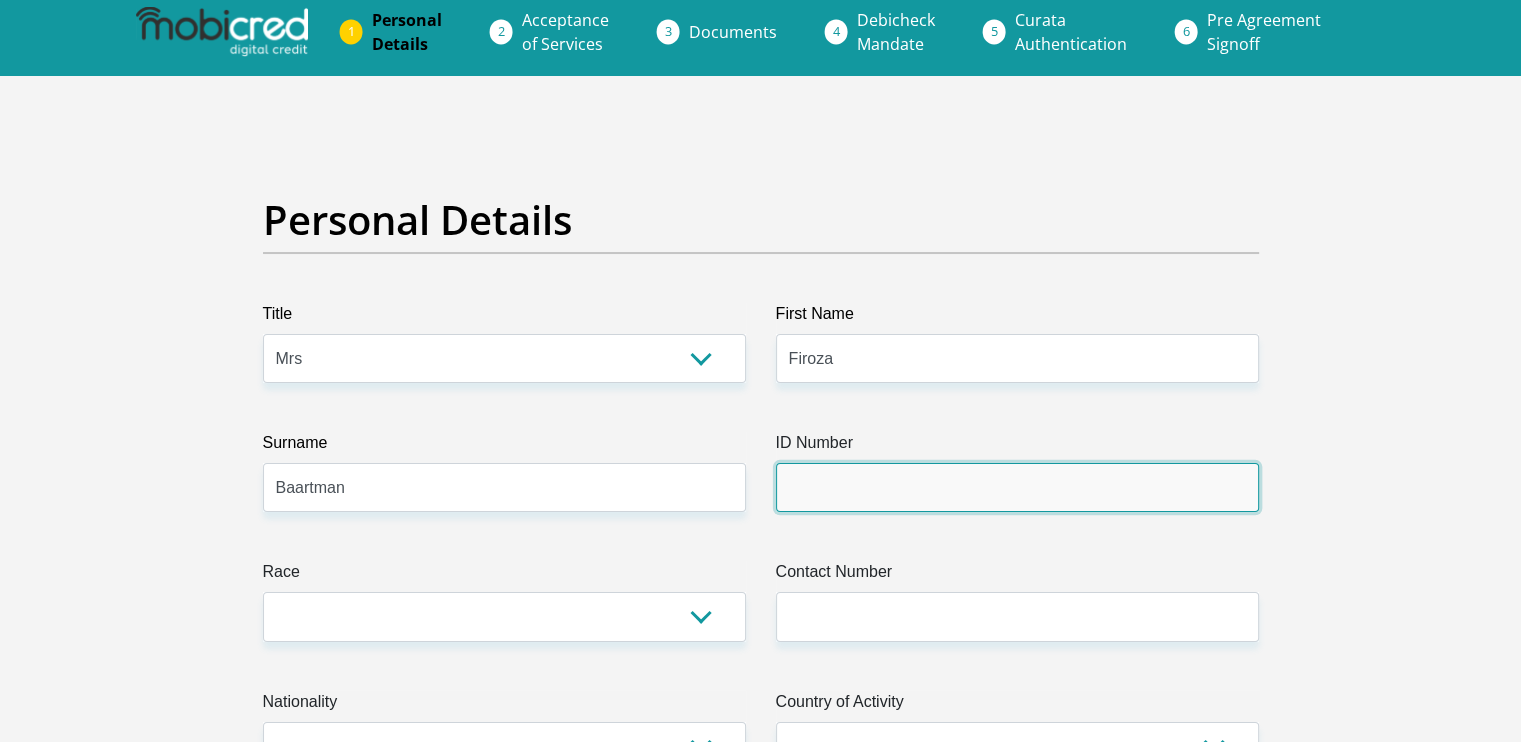 click on "ID Number" at bounding box center (1017, 487) 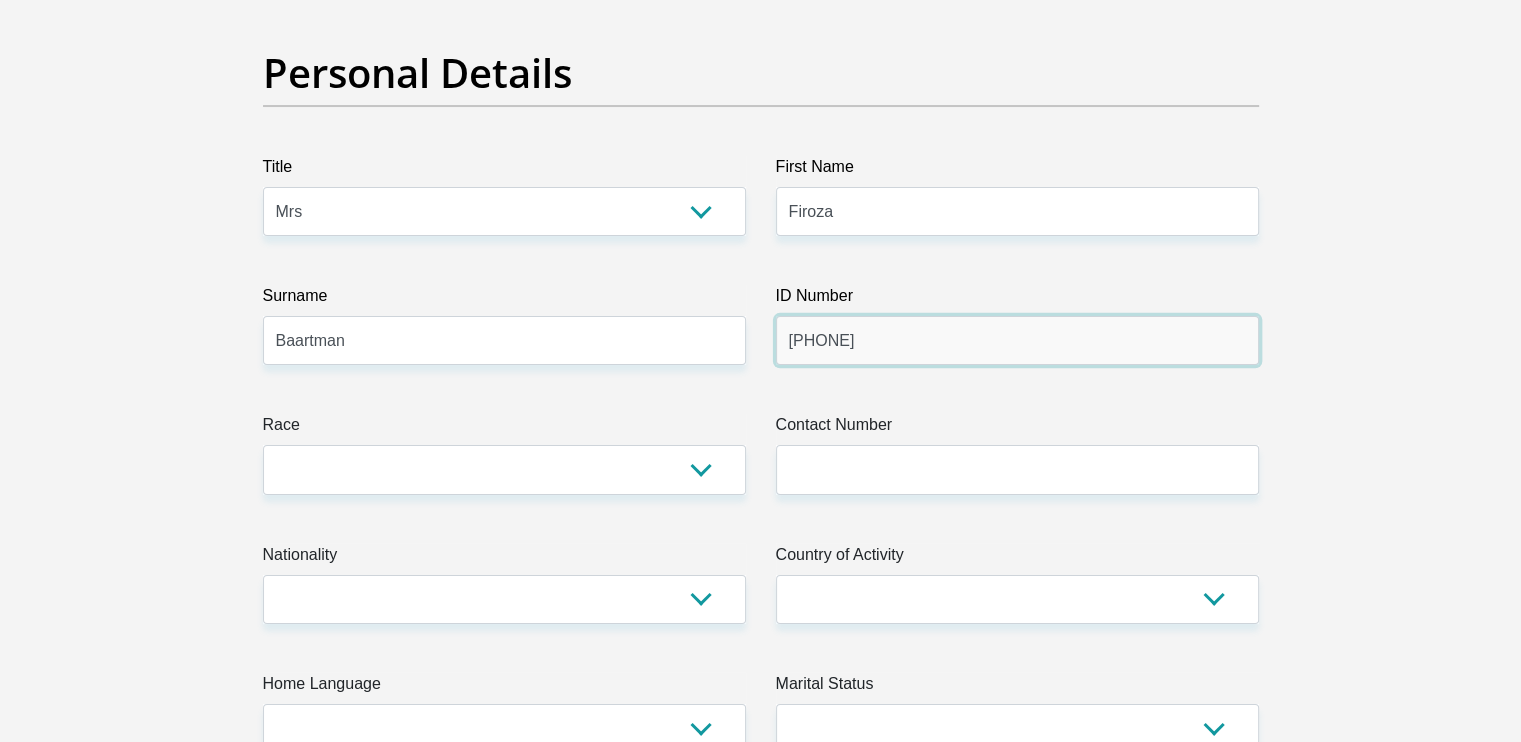 scroll, scrollTop: 160, scrollLeft: 0, axis: vertical 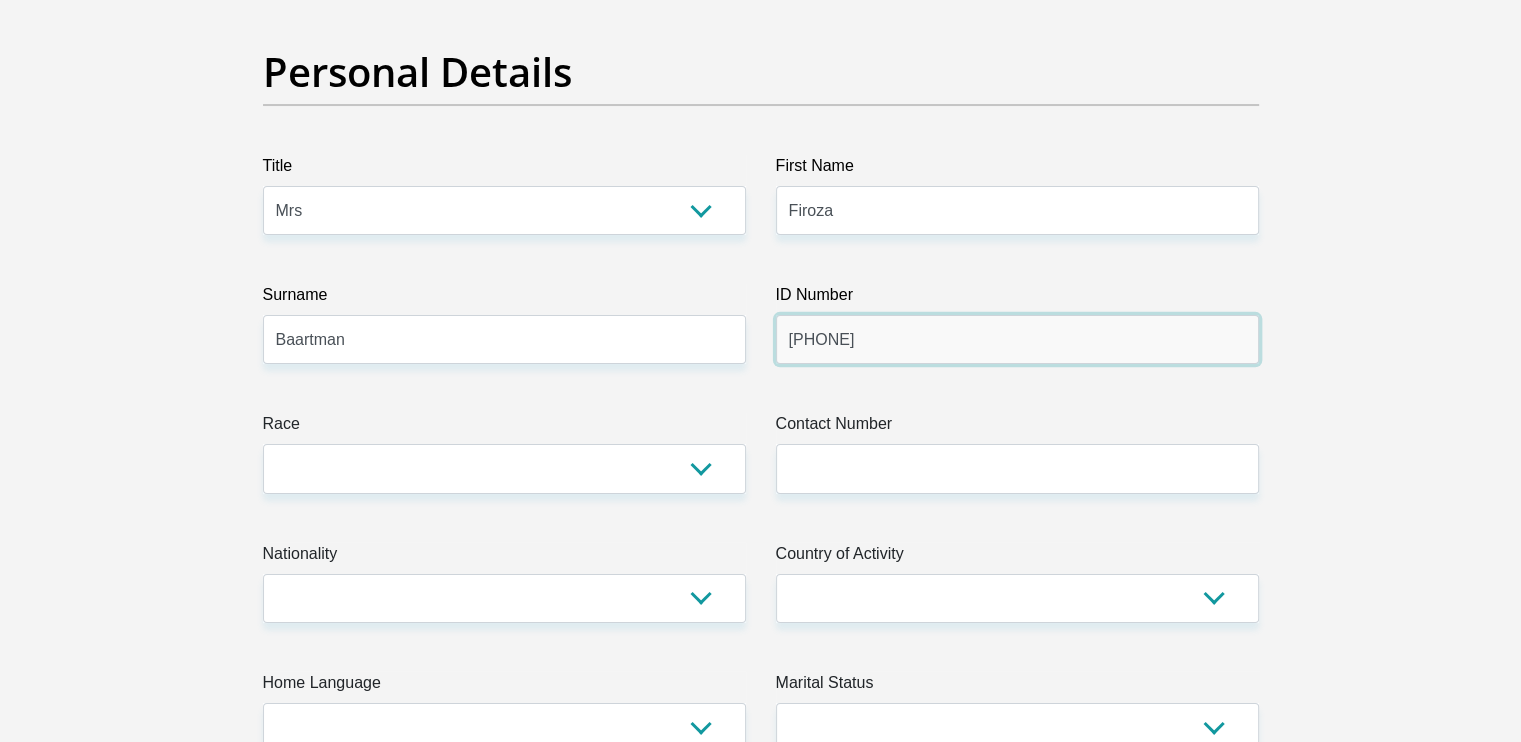 type on "[PHONE]" 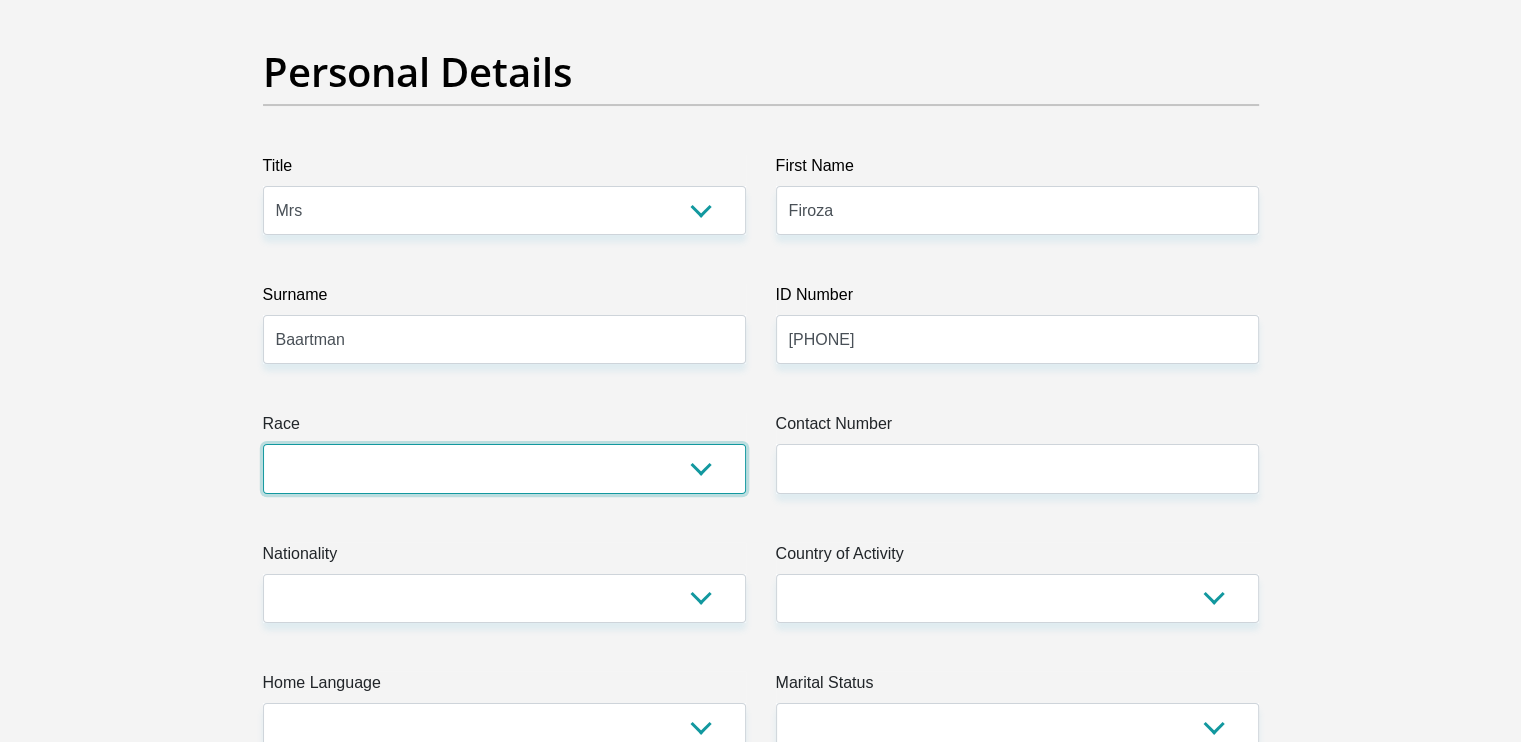 click on "Black
Coloured
Indian
White
Other" at bounding box center (504, 468) 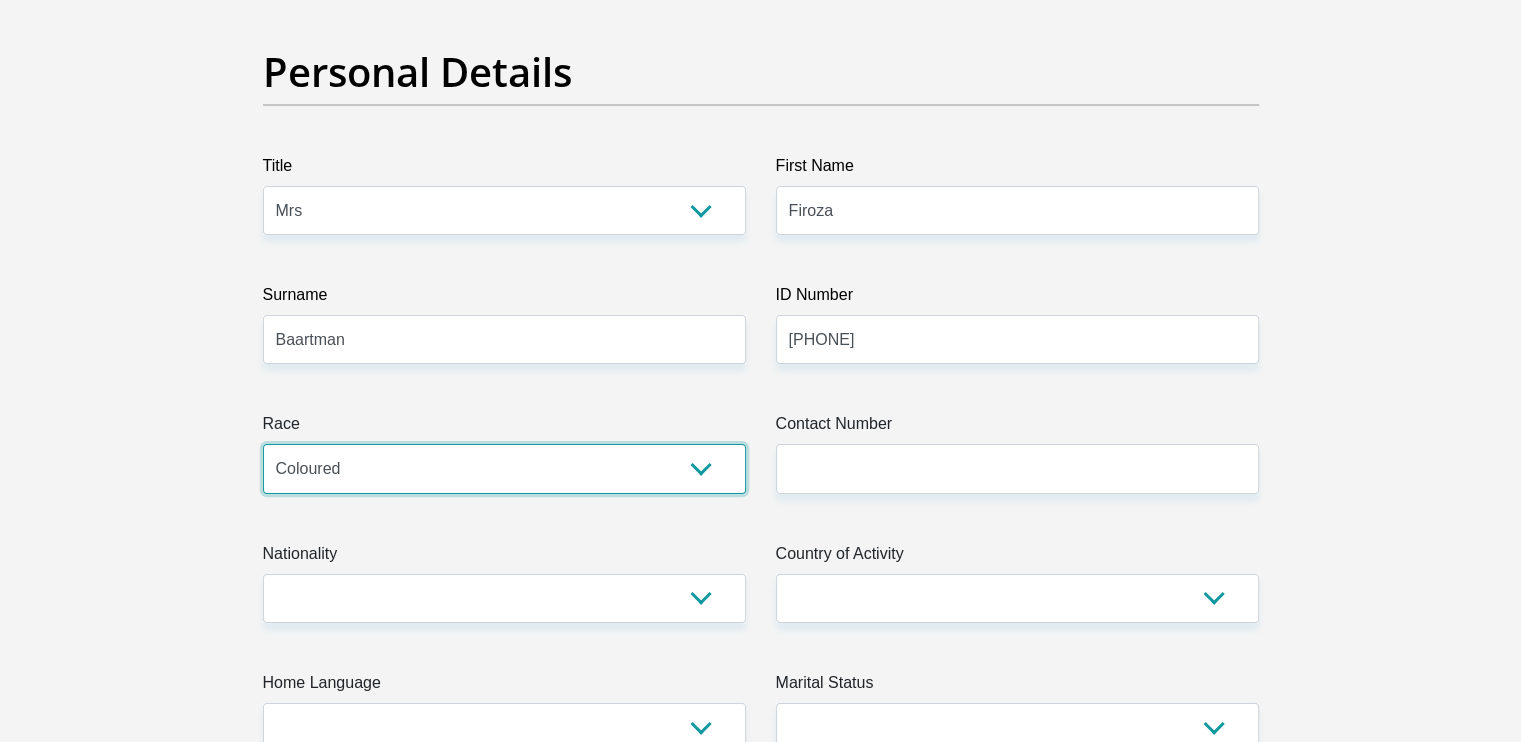 click on "Black
Coloured
Indian
White
Other" at bounding box center (504, 468) 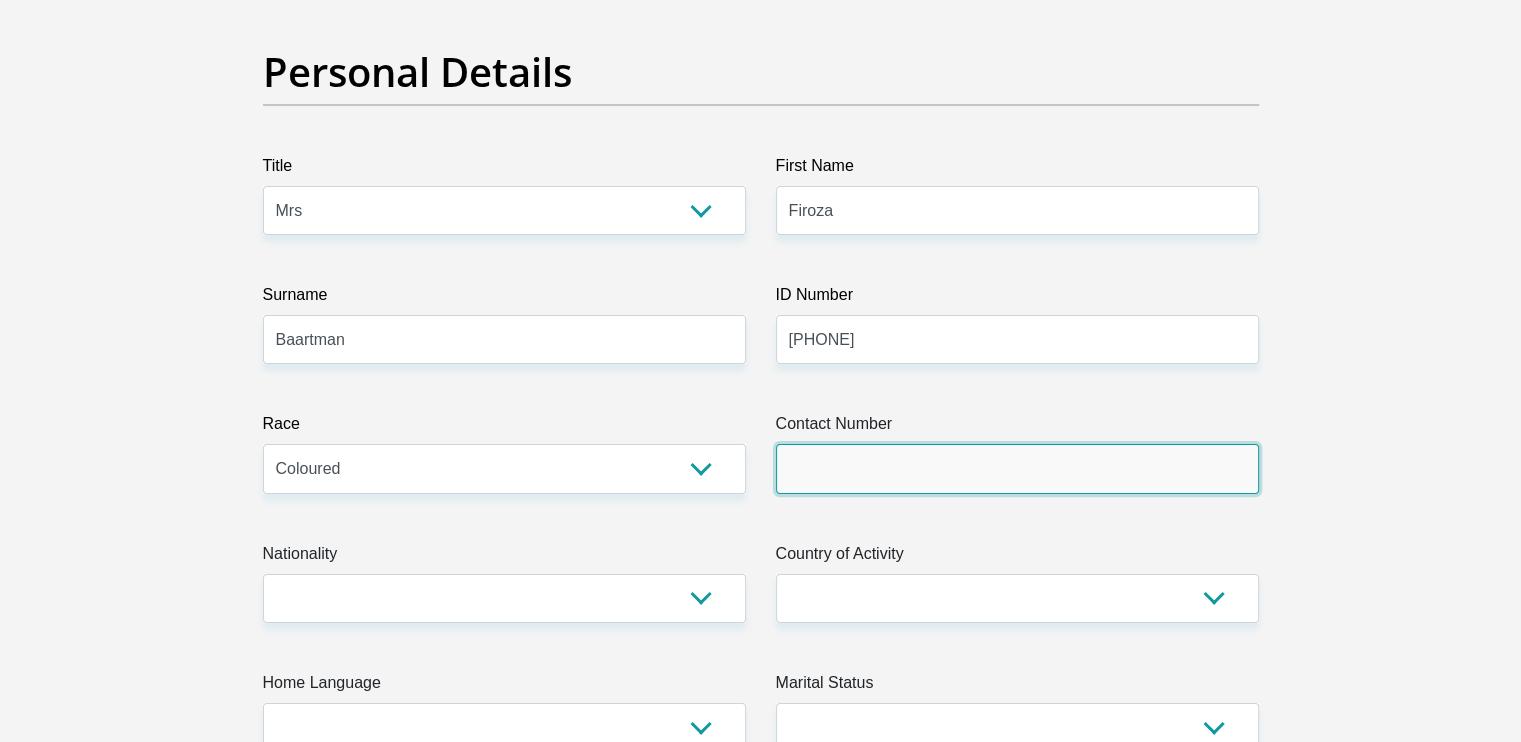 click on "Contact Number" at bounding box center [1017, 468] 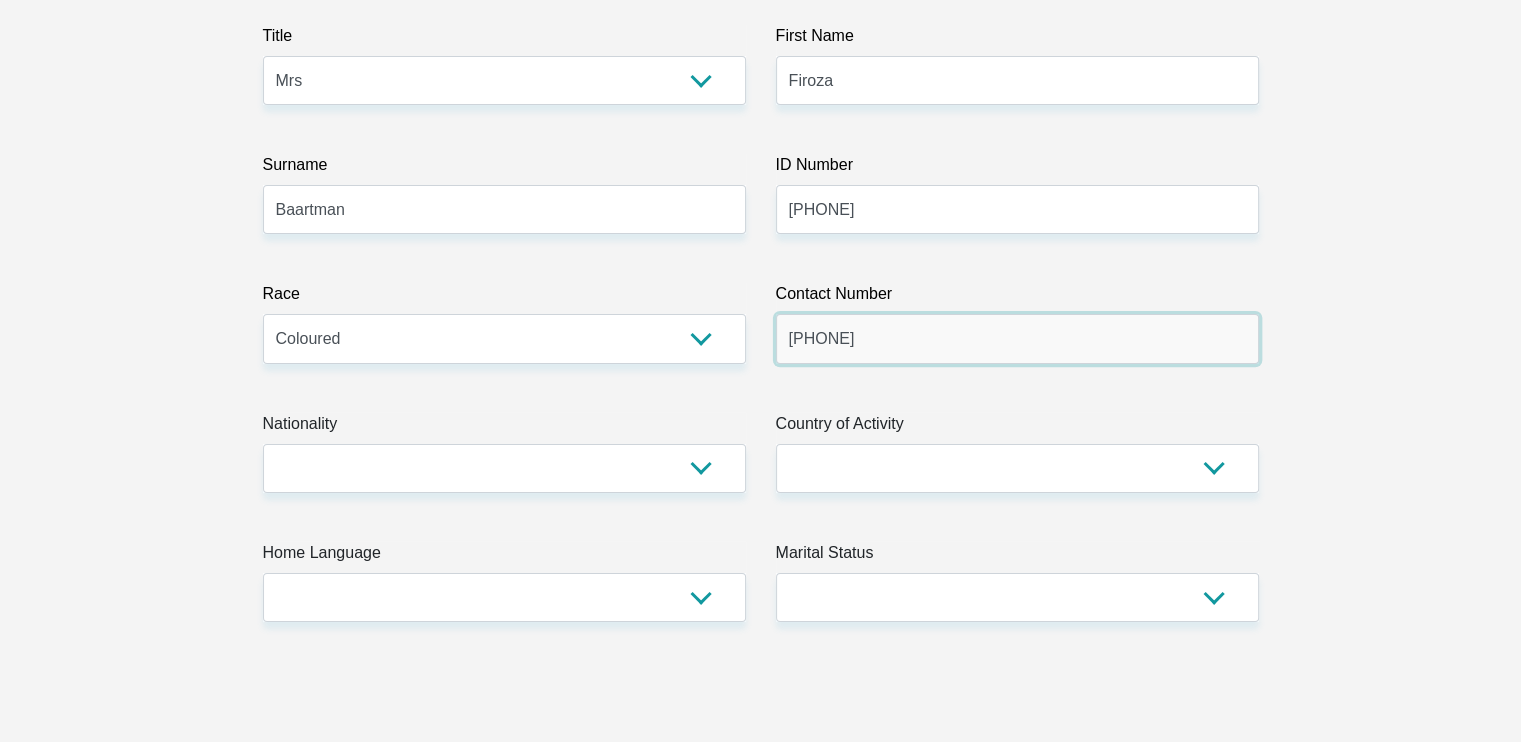 scroll, scrollTop: 292, scrollLeft: 0, axis: vertical 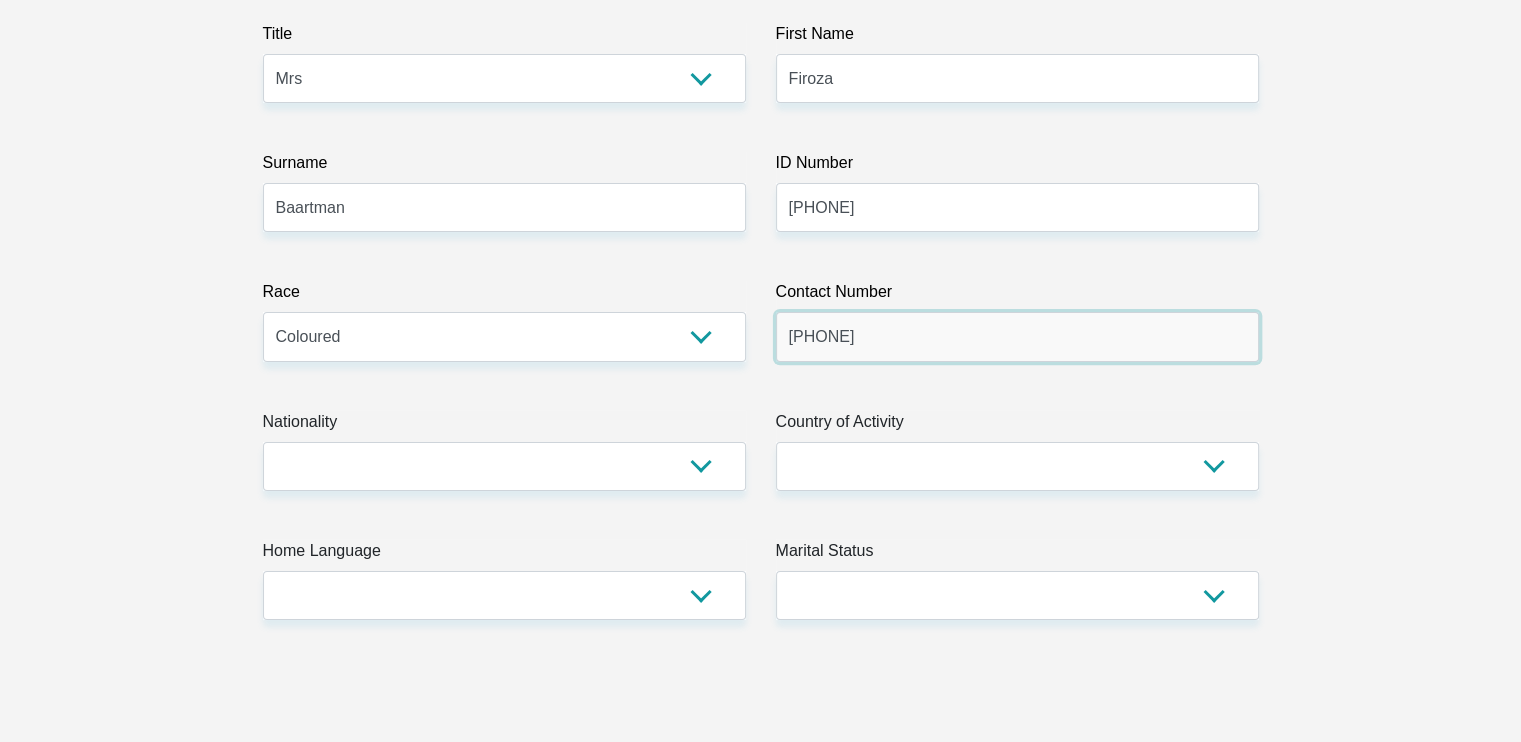 type on "[PHONE]" 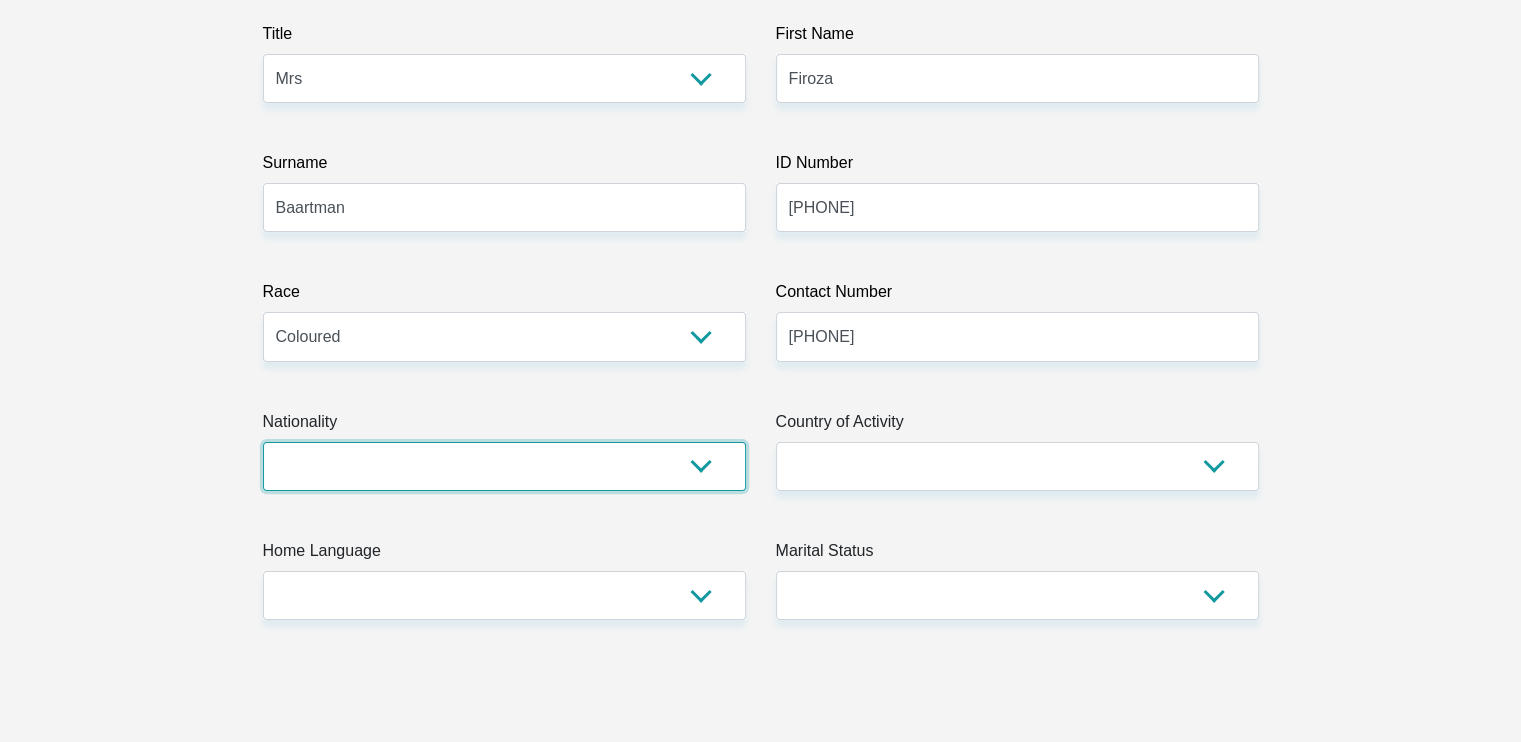 click on "South Africa
Afghanistan
Aland Islands
Albania
Algeria
America Samoa
American Virgin Islands
Andorra
Angola
Anguilla
Antarctica
Antigua and Barbuda
Argentina
Armenia
Aruba
Ascension Island
Australia
Austria
Azerbaijan
Bahamas
Bahrain
Bangladesh
Barbados
Chad" at bounding box center [504, 466] 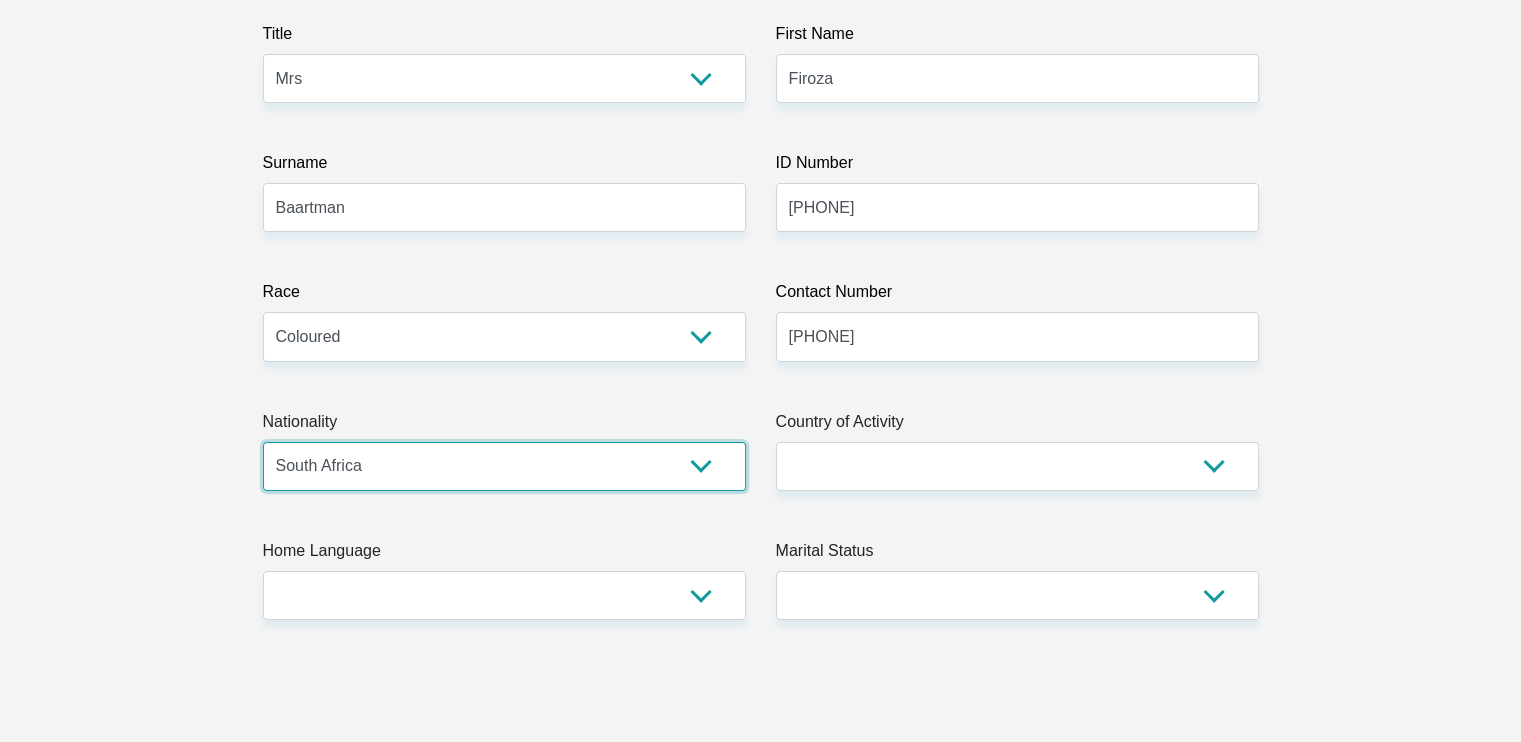 click on "South Africa
Afghanistan
Aland Islands
Albania
Algeria
America Samoa
American Virgin Islands
Andorra
Angola
Anguilla
Antarctica
Antigua and Barbuda
Argentina
Armenia
Aruba
Ascension Island
Australia
Austria
Azerbaijan
Bahamas
Bahrain
Bangladesh
Barbados
Chad" at bounding box center [504, 466] 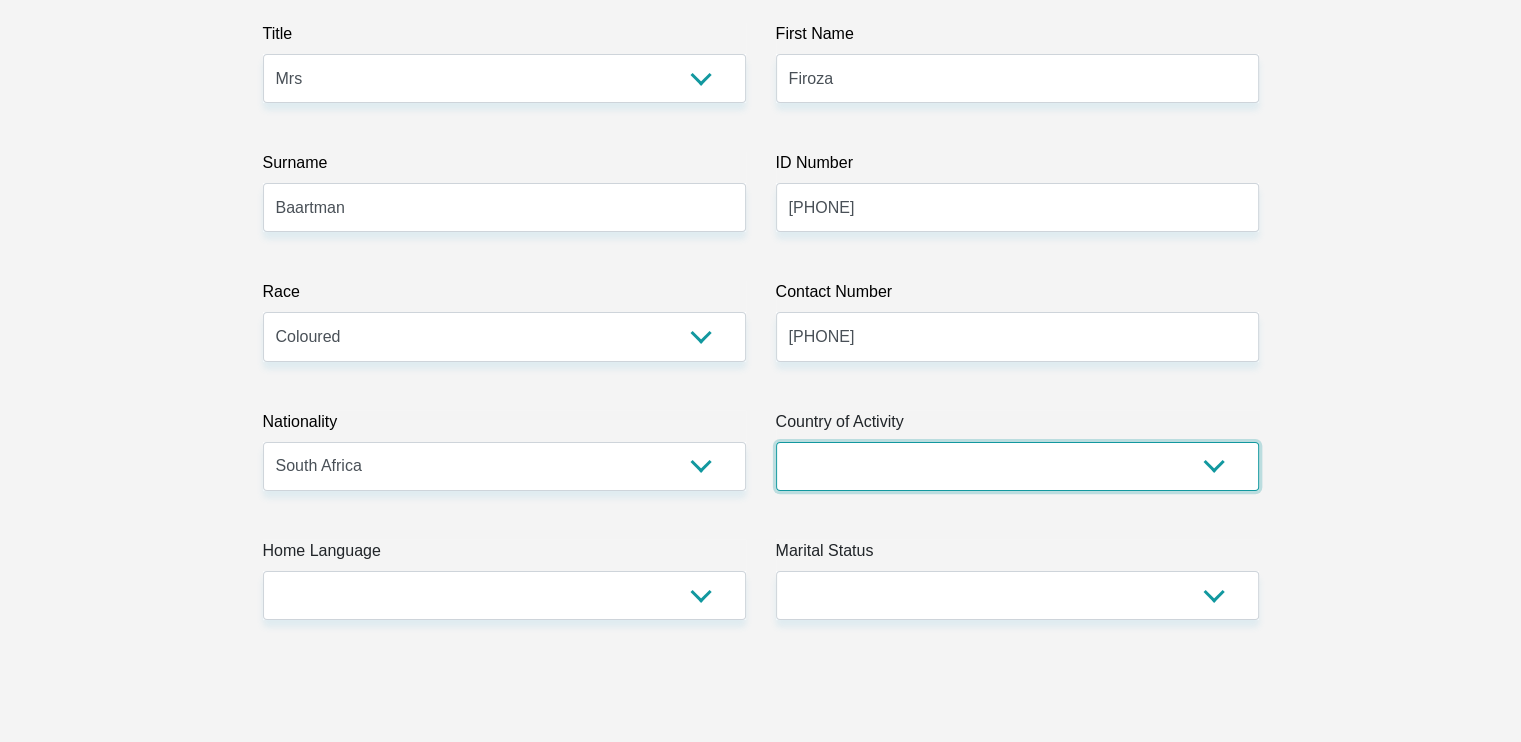 click on "South Africa
Afghanistan
Aland Islands
Albania
Algeria
America Samoa
American Virgin Islands
Andorra
Angola
Anguilla
Antarctica
Antigua and Barbuda
Argentina
Armenia
Aruba
Ascension Island
Australia
Austria
Azerbaijan
Chad" at bounding box center [1017, 466] 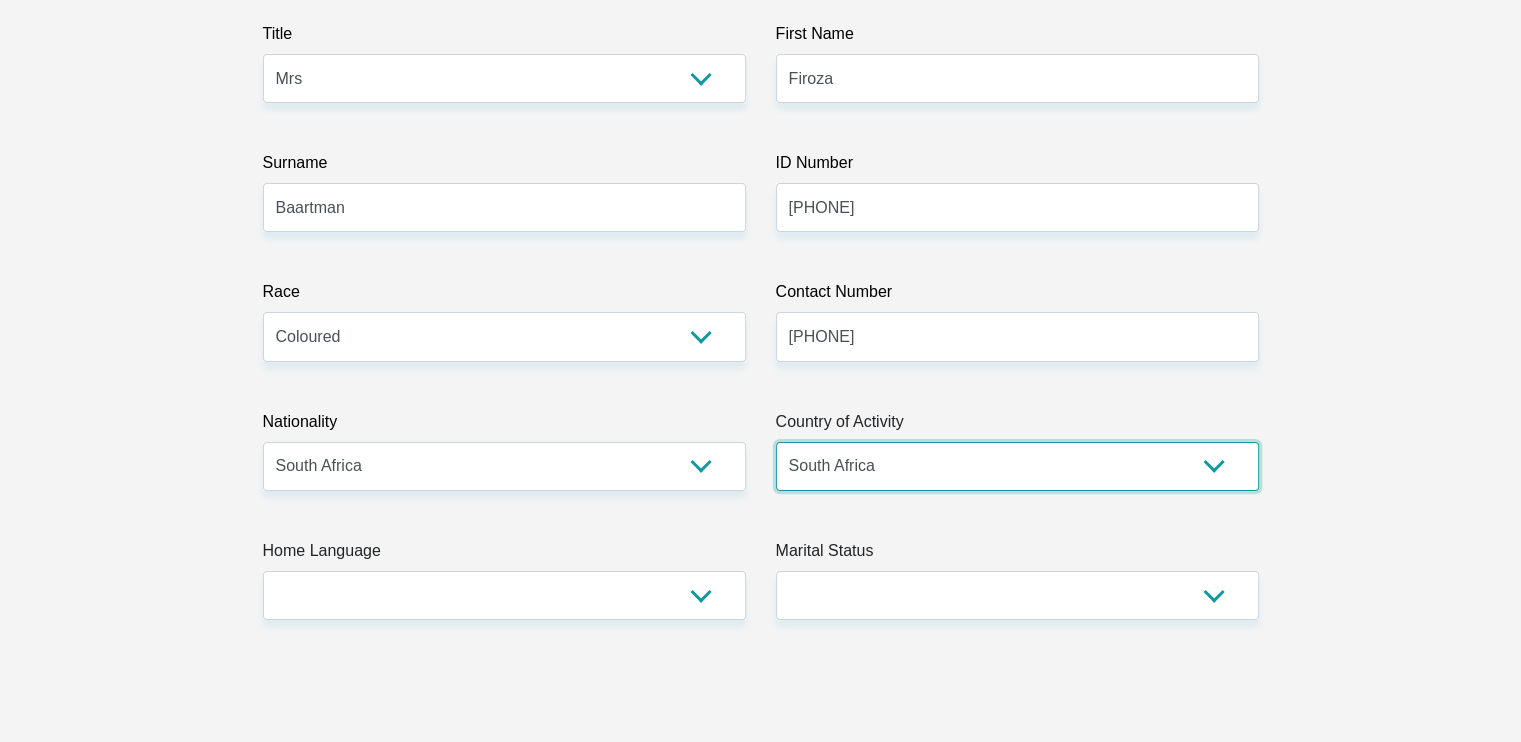 click on "South Africa
Afghanistan
Aland Islands
Albania
Algeria
America Samoa
American Virgin Islands
Andorra
Angola
Anguilla
Antarctica
Antigua and Barbuda
Argentina
Armenia
Aruba
Ascension Island
Australia
Austria
Azerbaijan
Chad" at bounding box center [1017, 466] 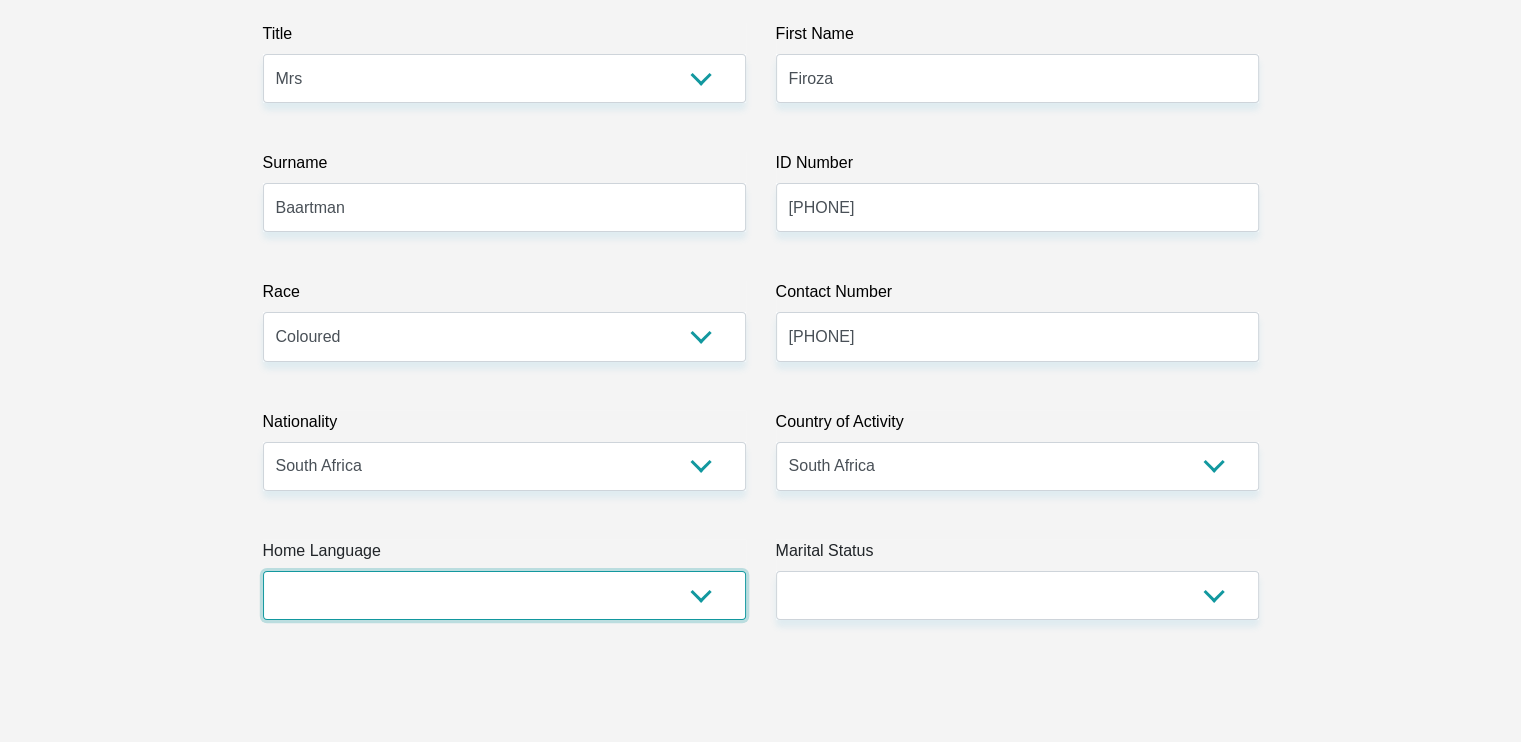 click on "Afrikaans
English
Sepedi
South Ndebele
Southern Sotho
Swati
Tsonga
Tswana
Venda
Xhosa
Zulu
Other" at bounding box center (504, 595) 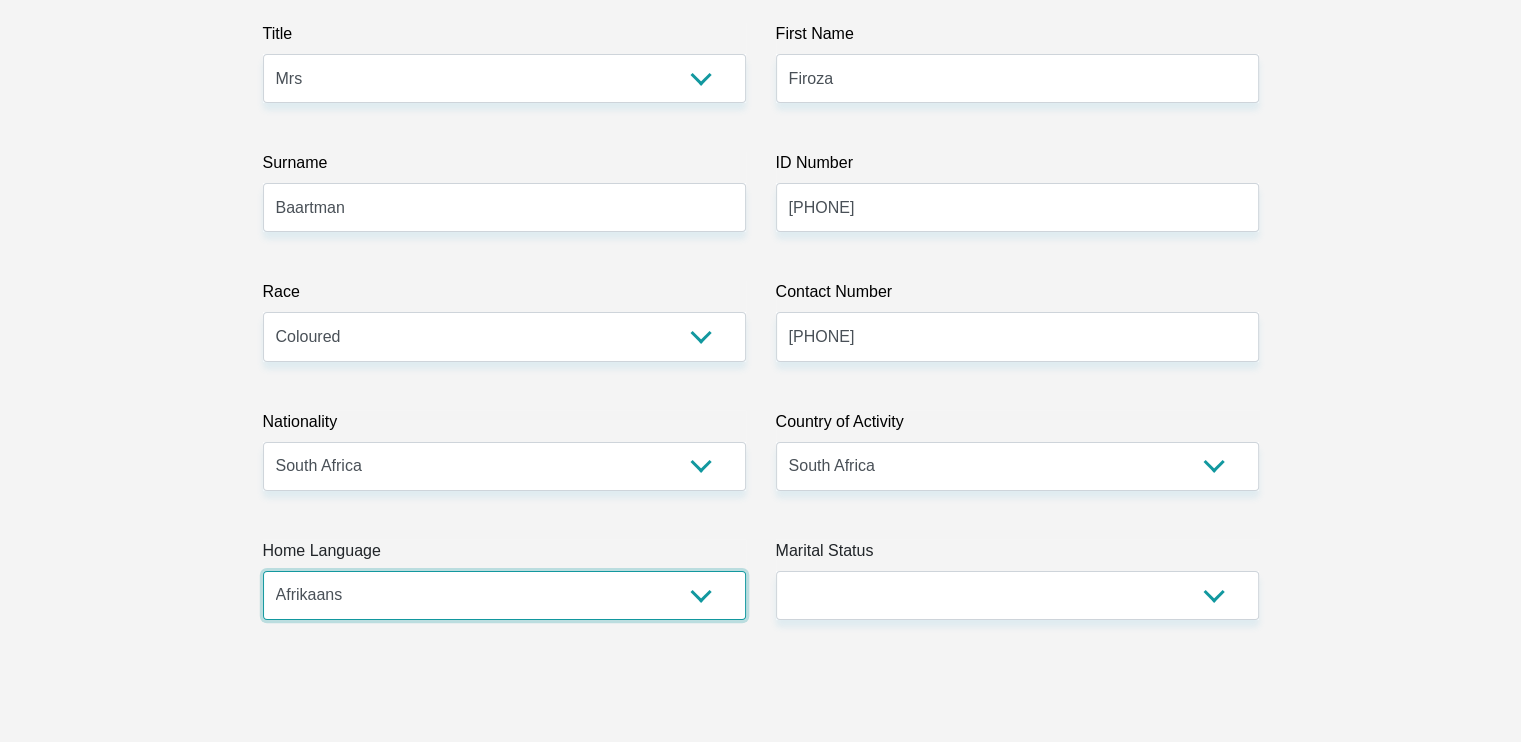 click on "Afrikaans
English
Sepedi
South Ndebele
Southern Sotho
Swati
Tsonga
Tswana
Venda
Xhosa
Zulu
Other" at bounding box center [504, 595] 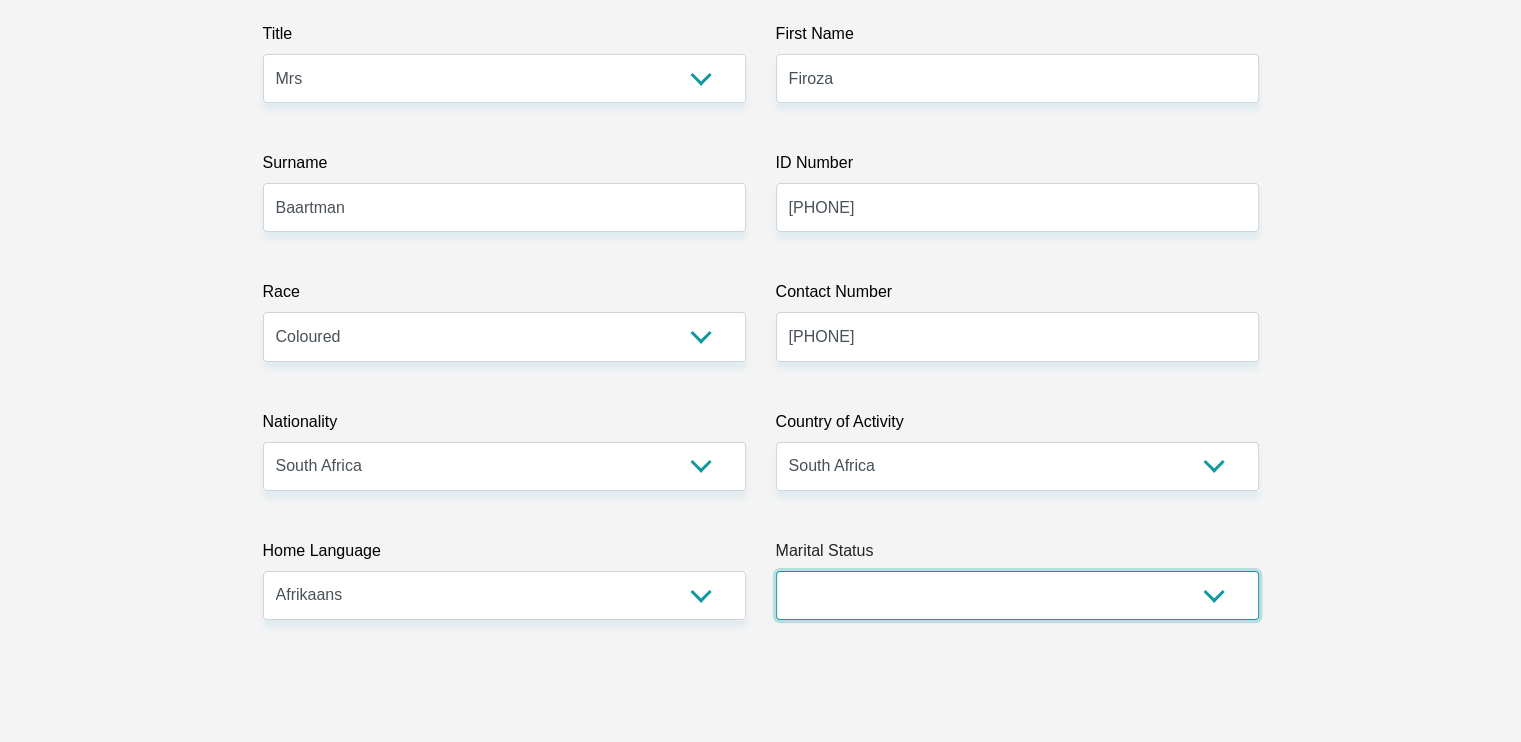 click on "Married ANC
Single
Divorced
Widowed
Married COP or Customary Law" at bounding box center (1017, 595) 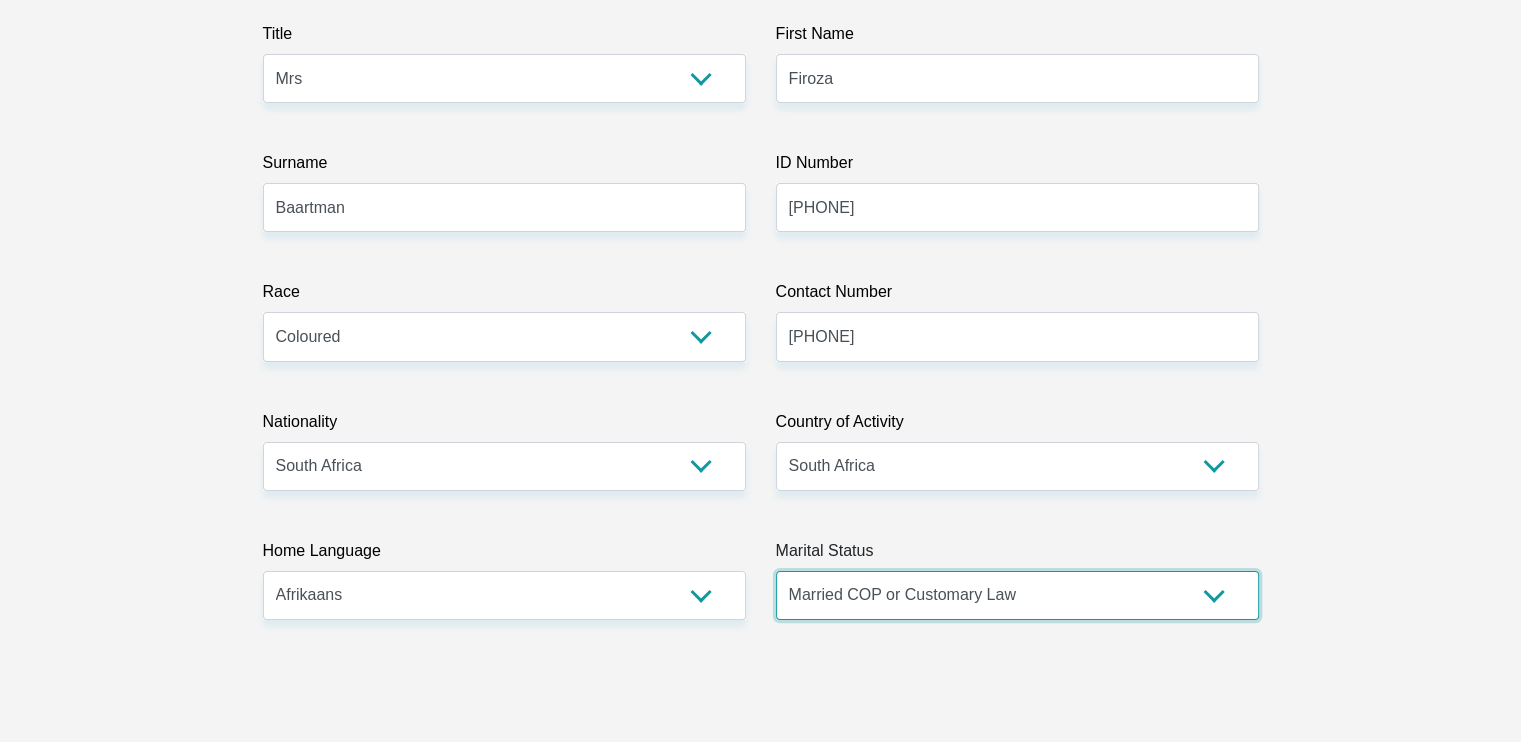 click on "Married ANC
Single
Divorced
Widowed
Married COP or Customary Law" at bounding box center (1017, 595) 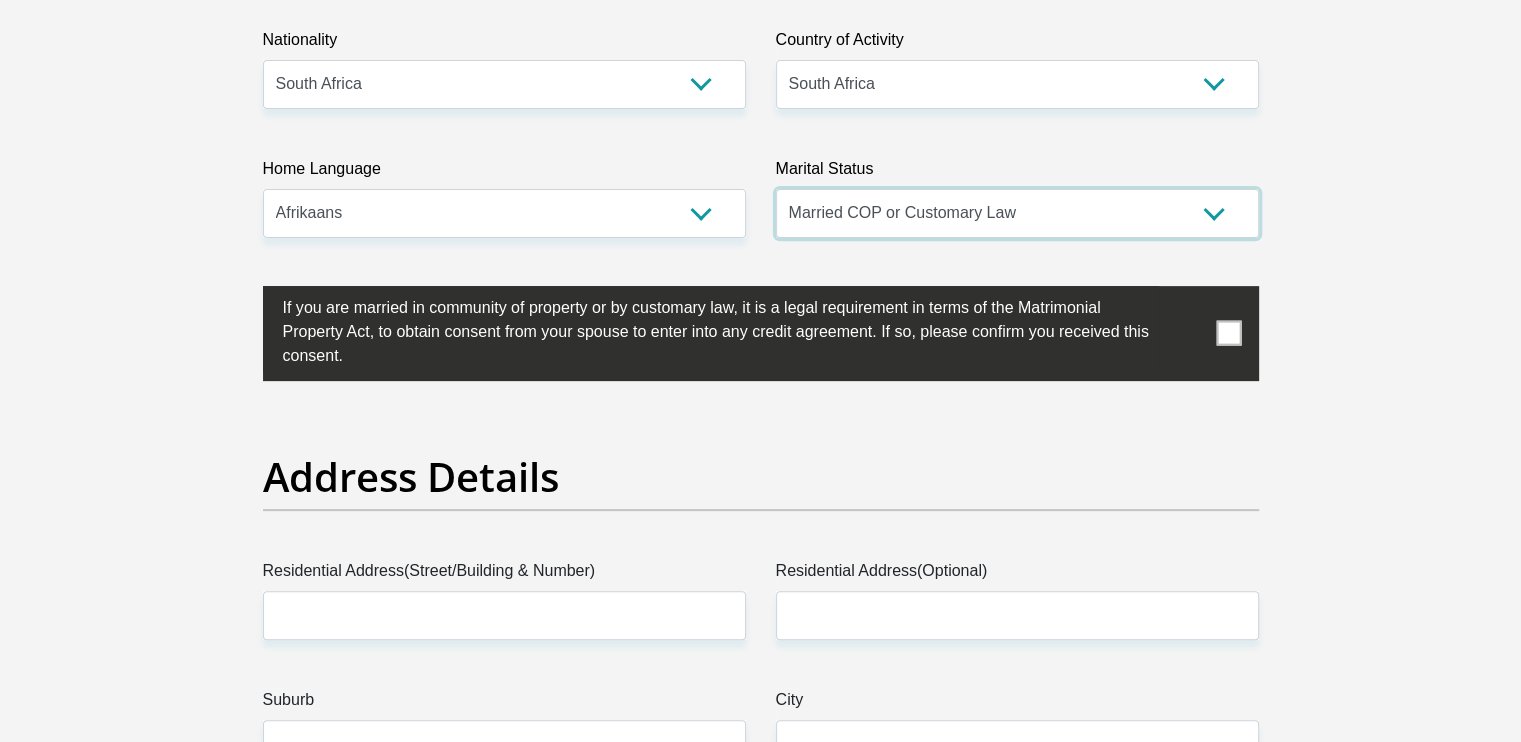 scroll, scrollTop: 675, scrollLeft: 0, axis: vertical 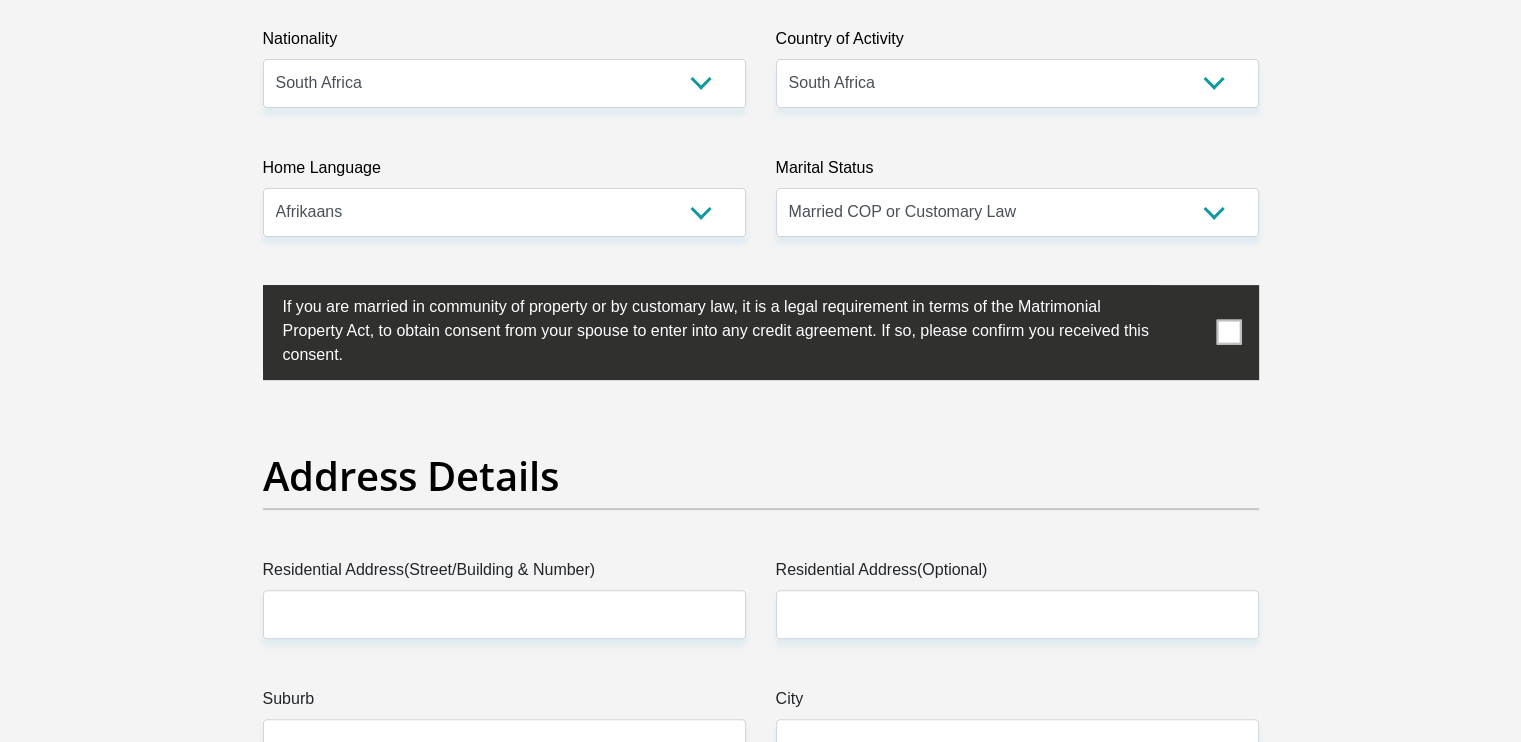 click at bounding box center [1228, 332] 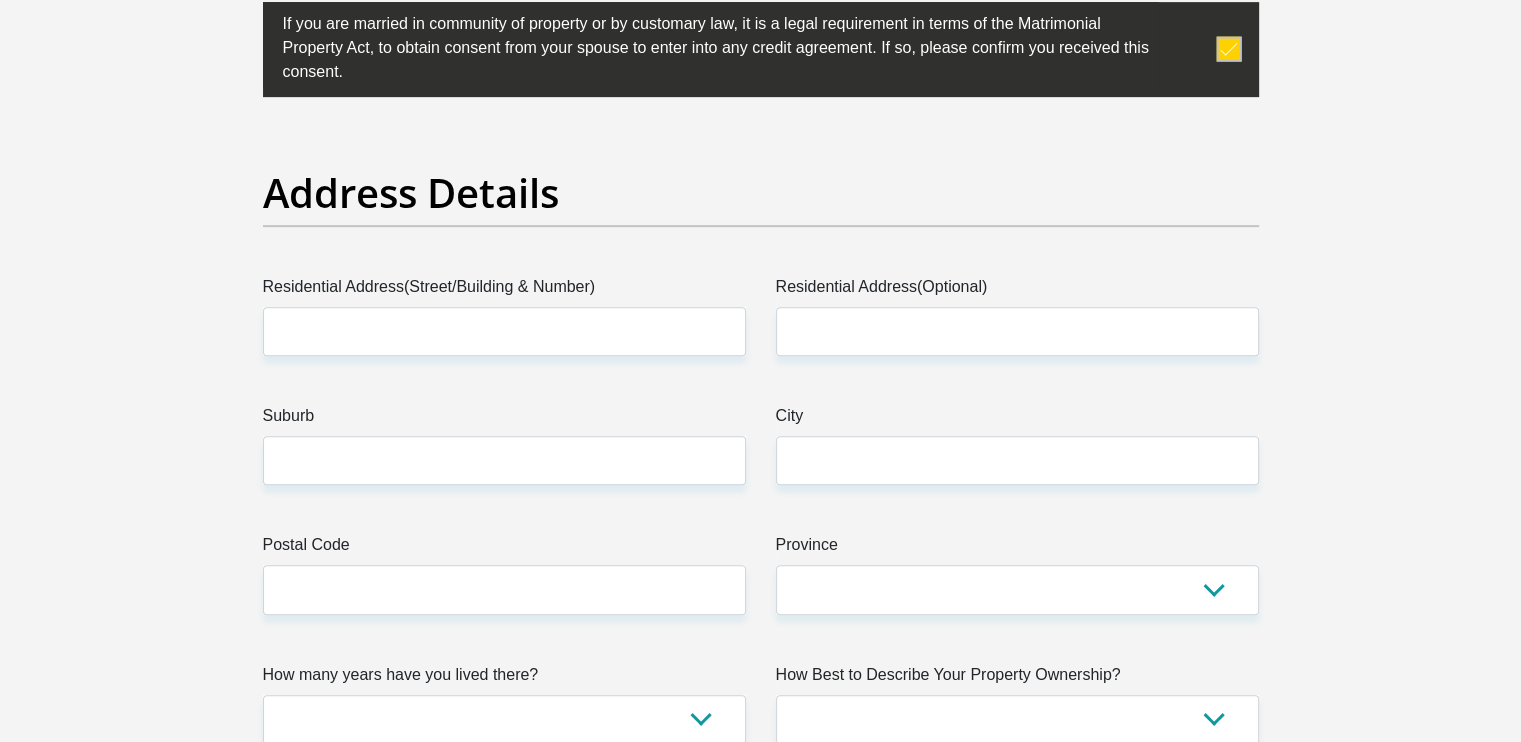scroll, scrollTop: 959, scrollLeft: 0, axis: vertical 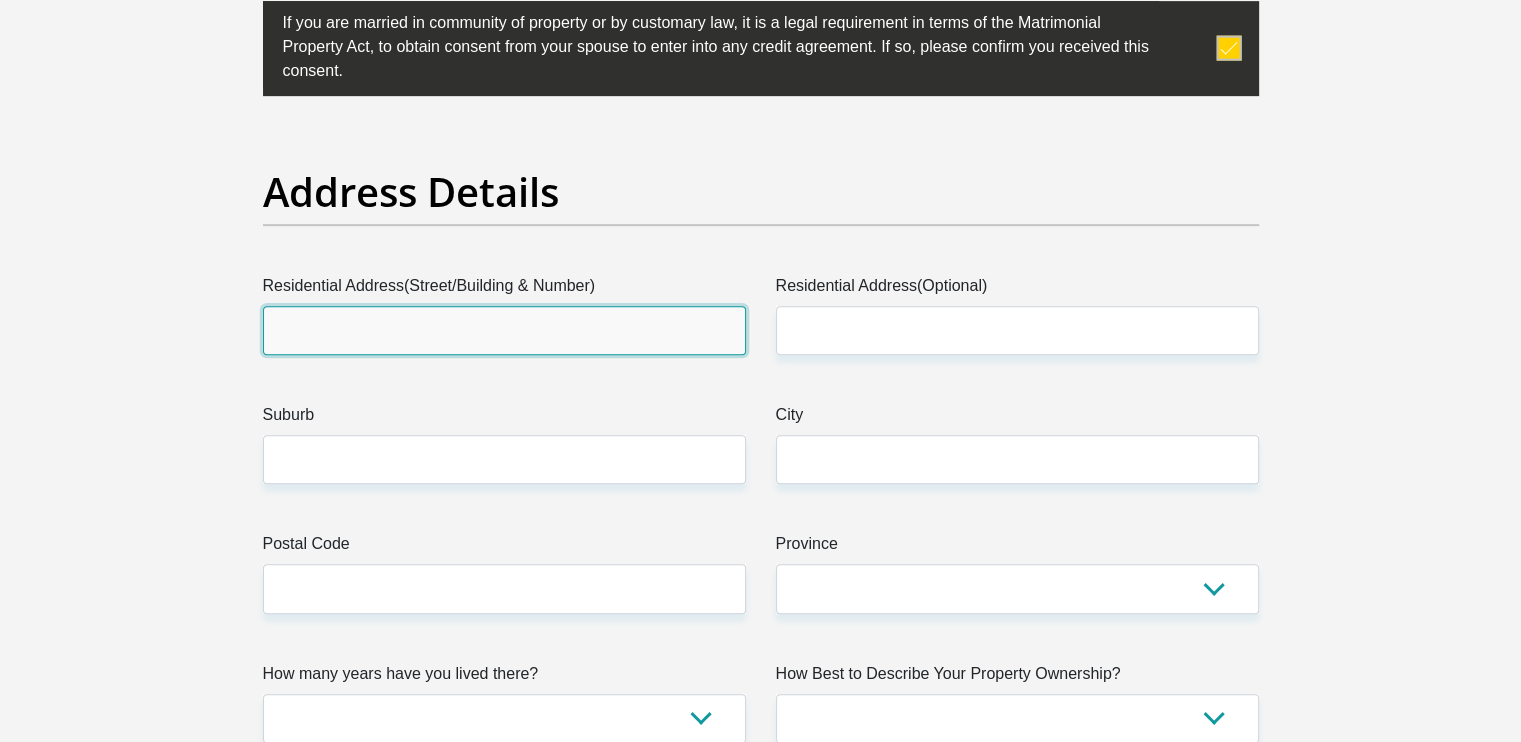 click on "Residential Address(Street/Building & Number)" at bounding box center [504, 330] 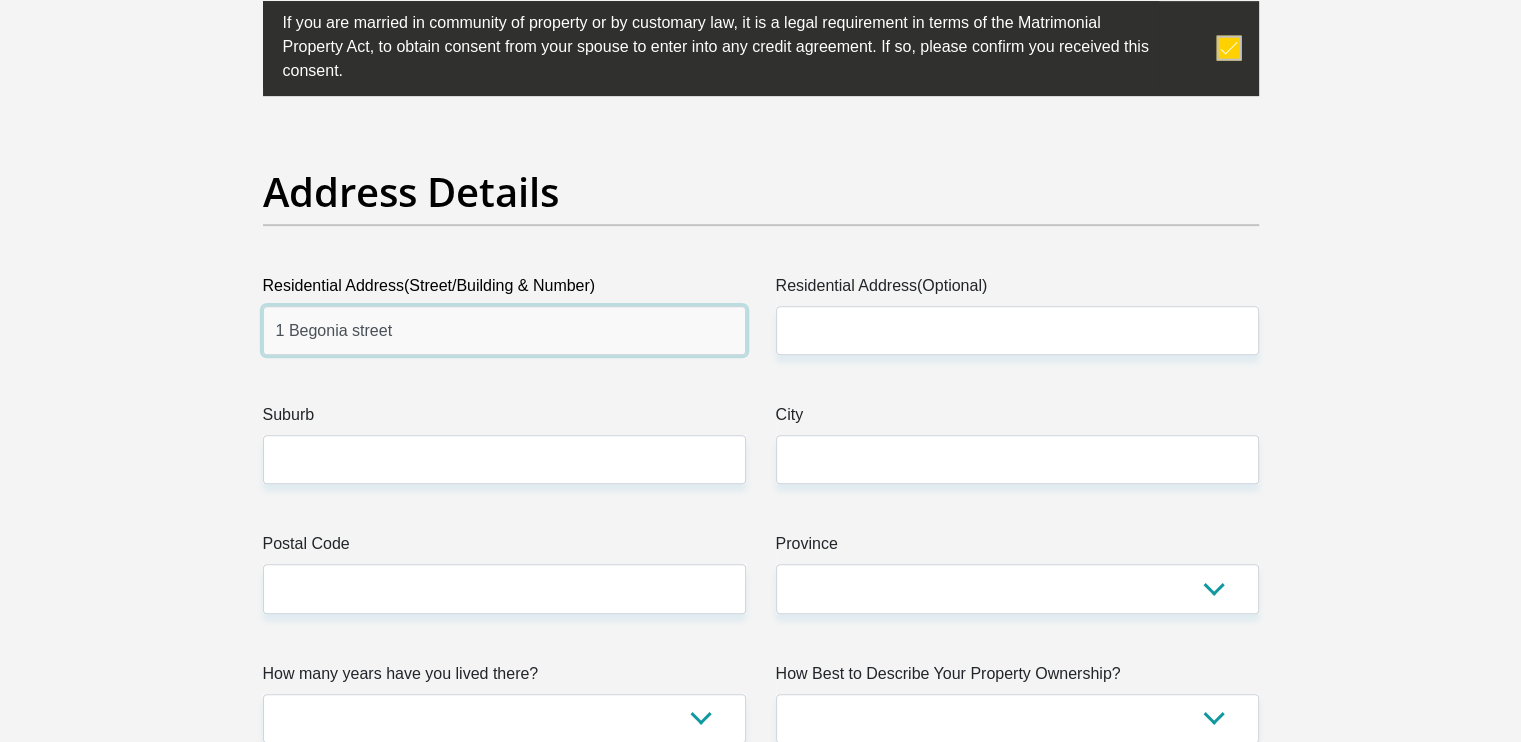 type on "1 Begonia street" 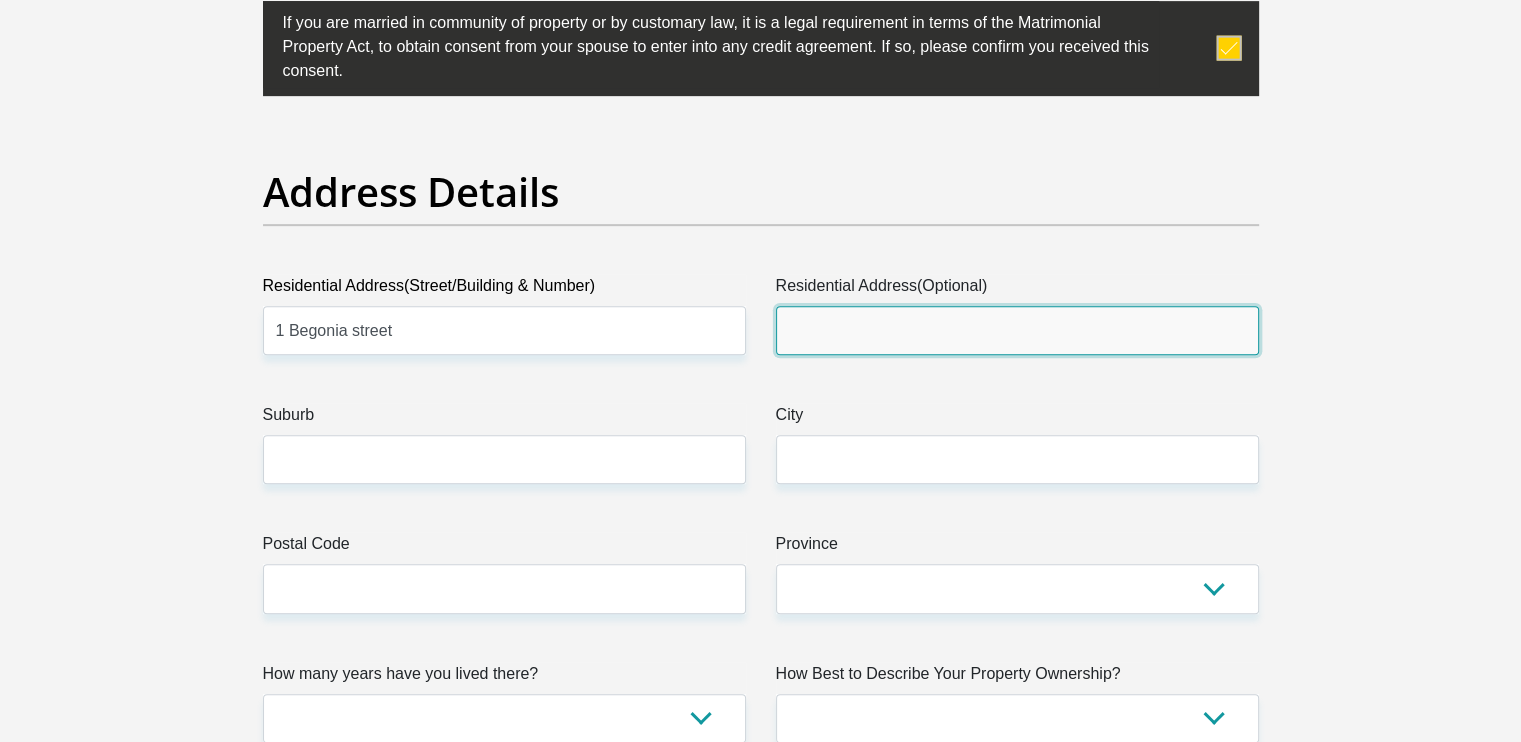 click on "Residential Address(Optional)" at bounding box center (1017, 330) 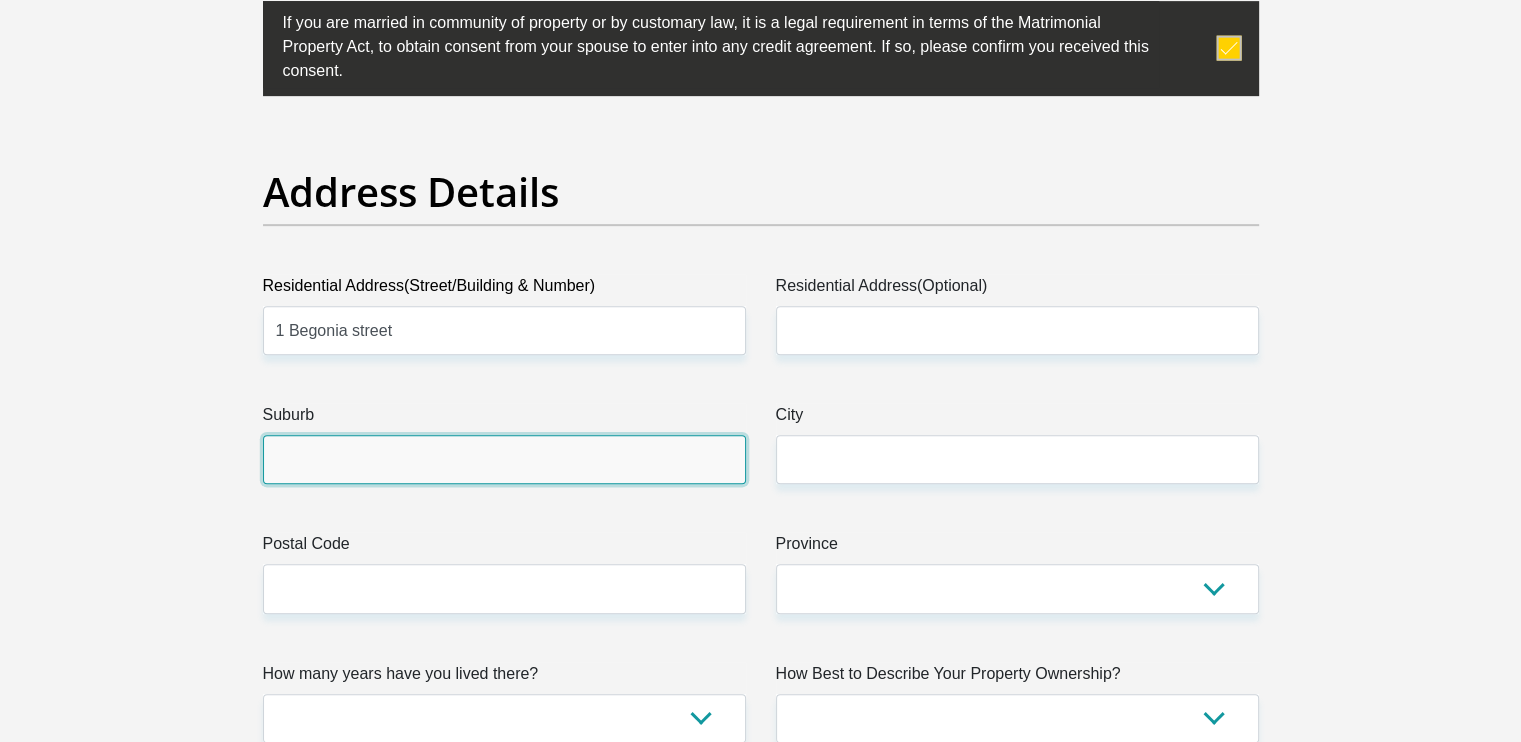 click on "Suburb" at bounding box center [504, 459] 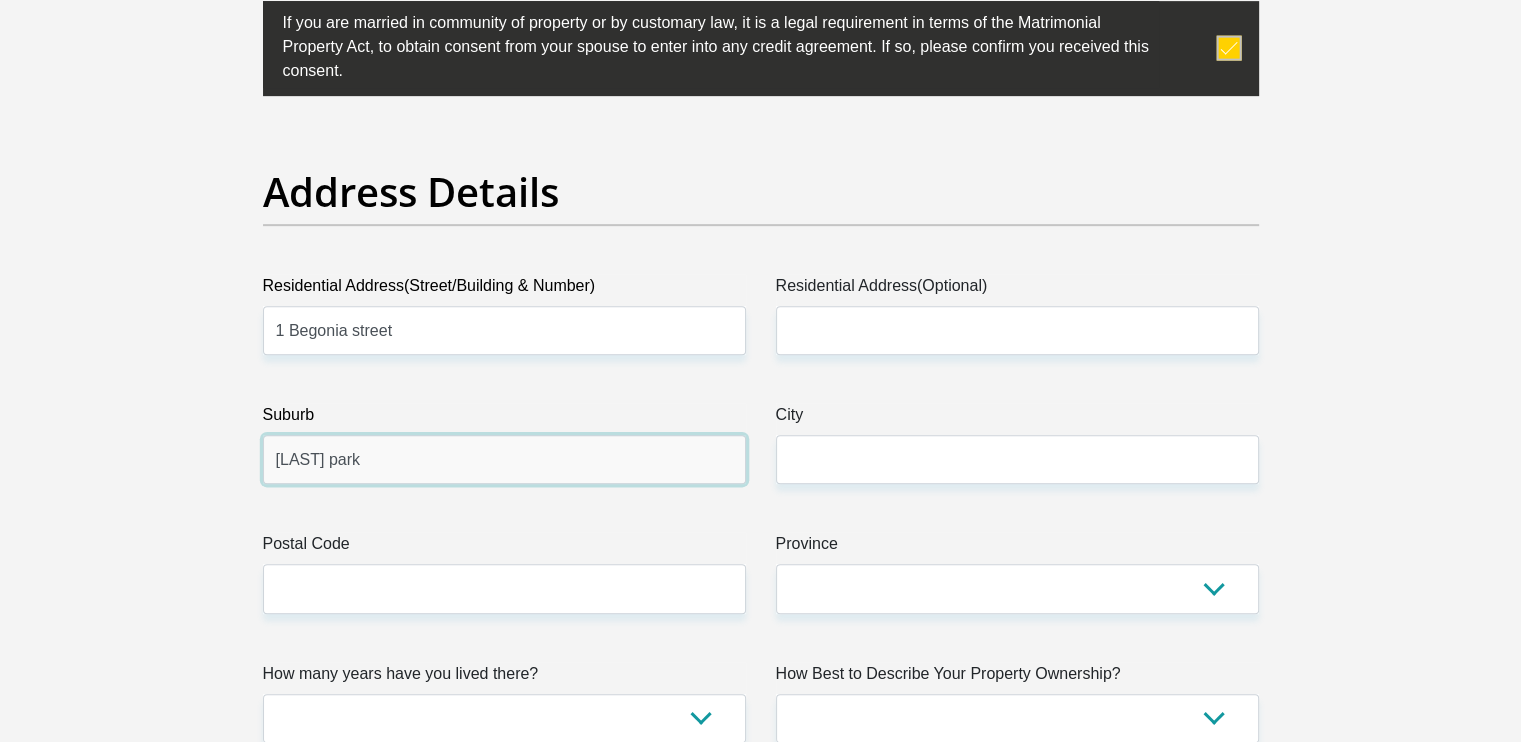 type on "[LAST] park" 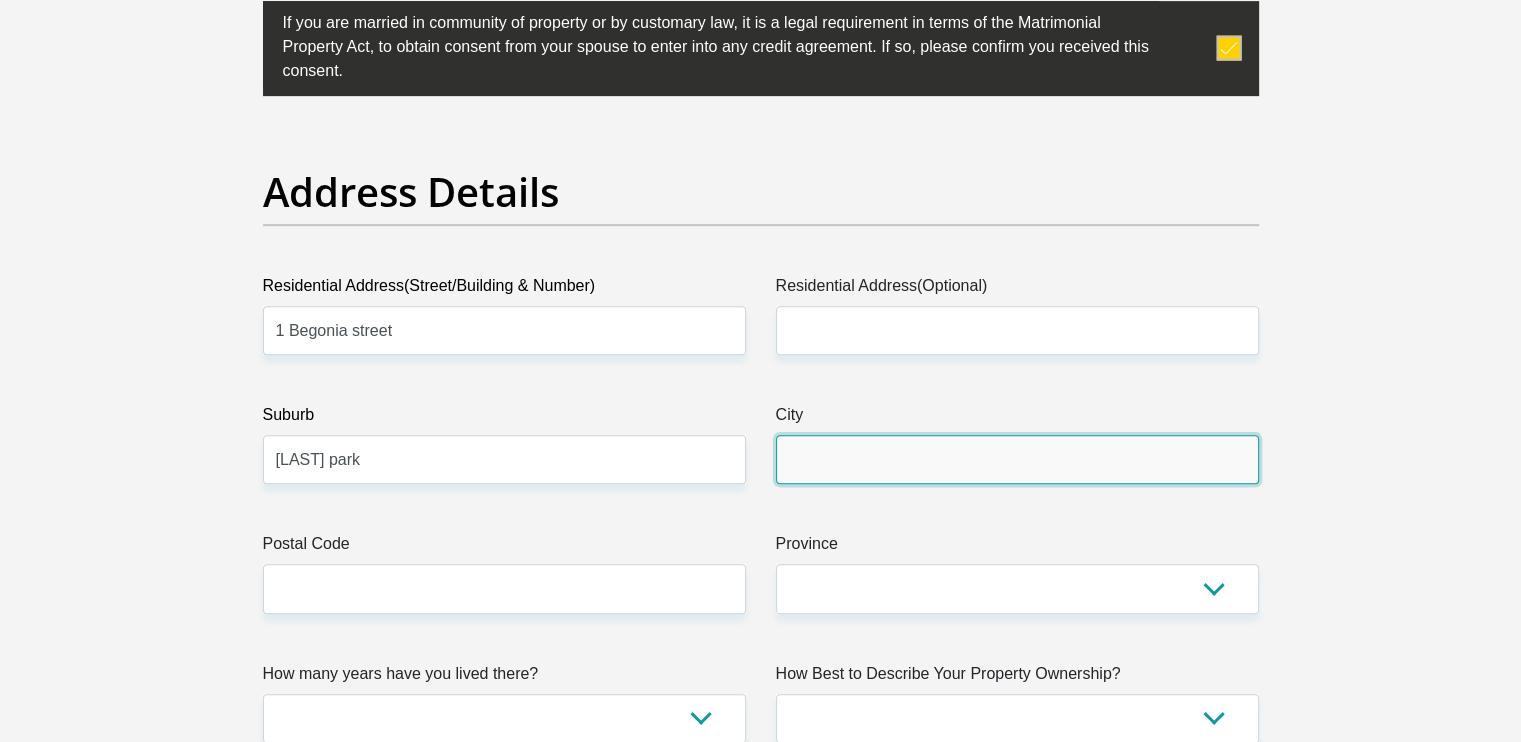 click on "City" at bounding box center [1017, 459] 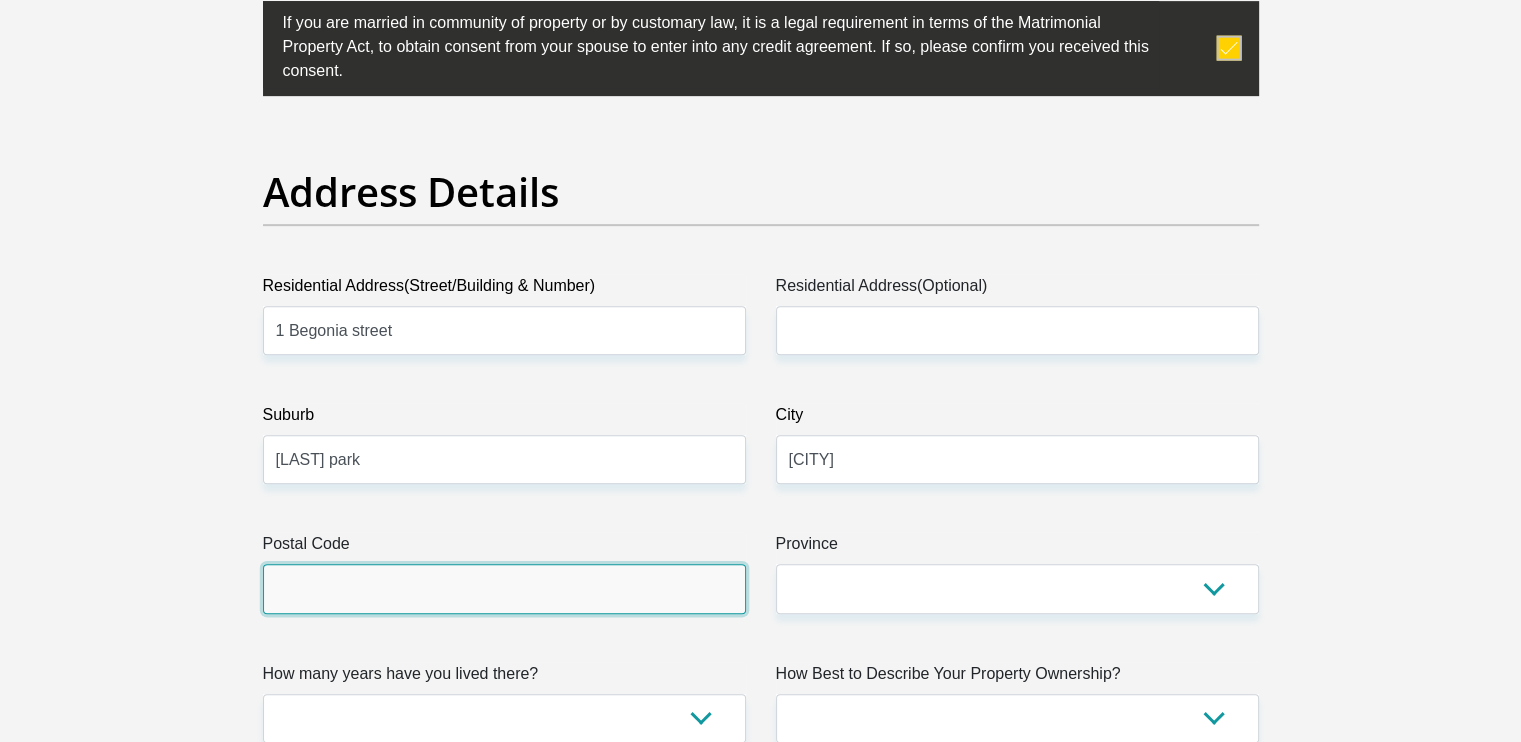 click on "Postal Code" at bounding box center [504, 588] 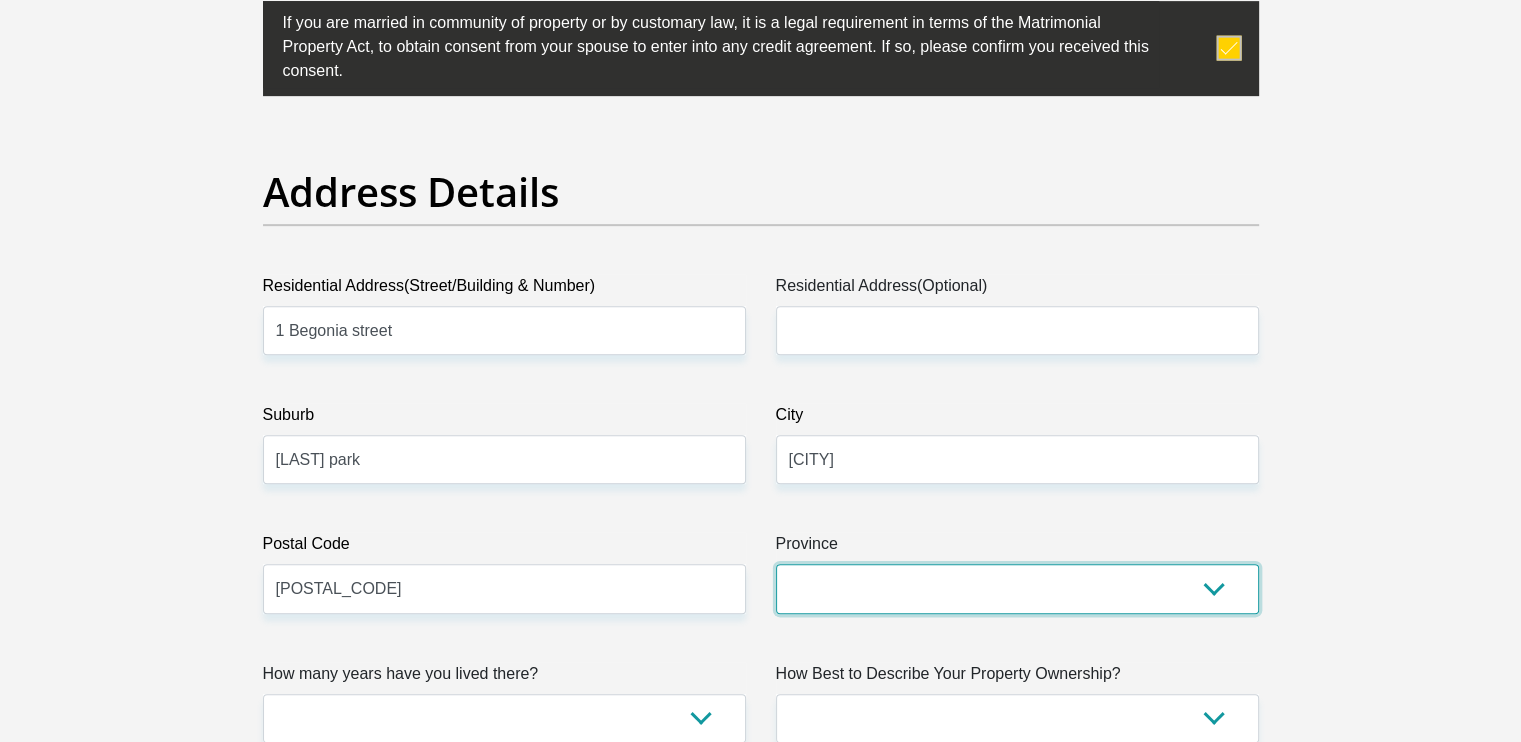 click on "Eastern Cape
Free State
Gauteng
KwaZulu-Natal
Limpopo
Mpumalanga
Northern Cape
North West
Western Cape" at bounding box center (1017, 588) 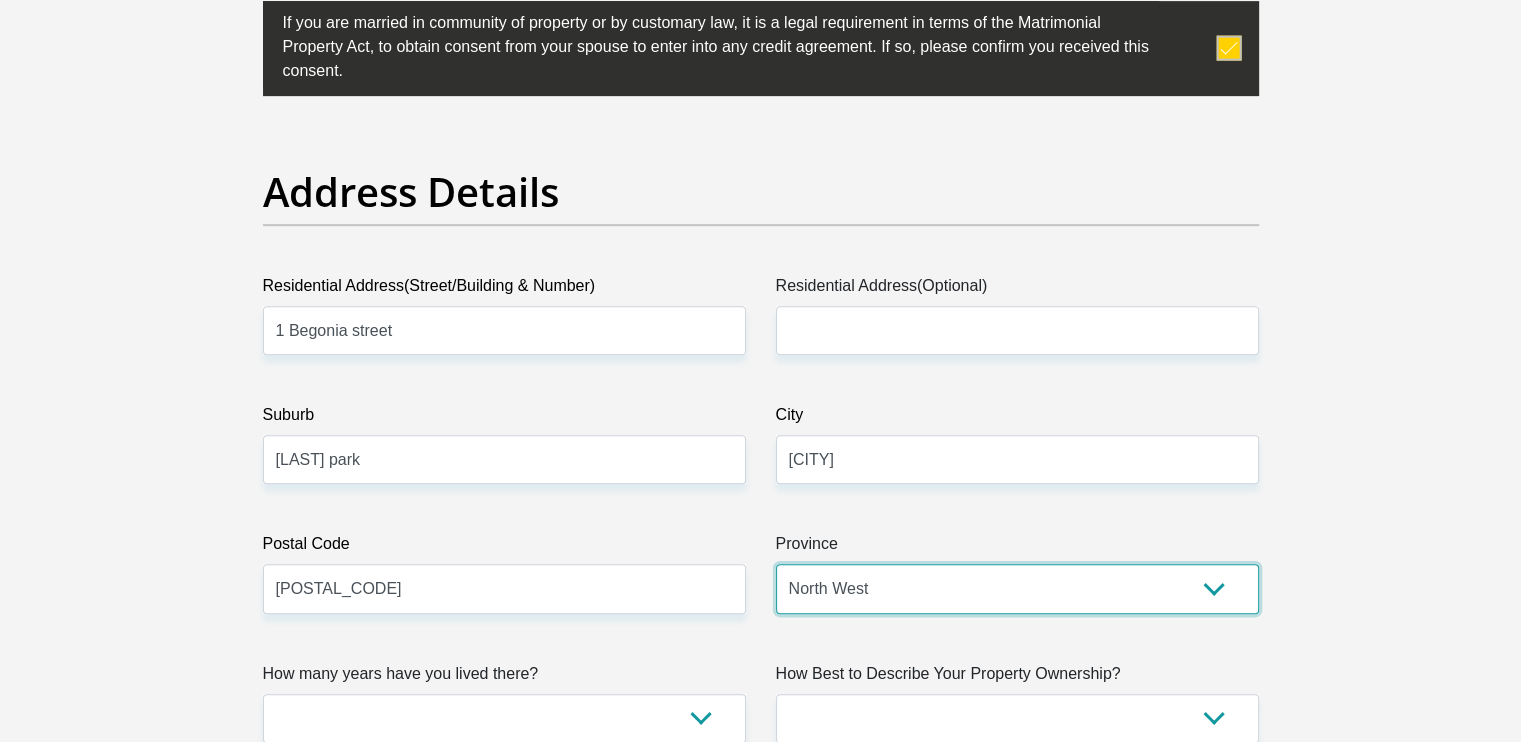 click on "Eastern Cape
Free State
Gauteng
KwaZulu-Natal
Limpopo
Mpumalanga
Northern Cape
North West
Western Cape" at bounding box center [1017, 588] 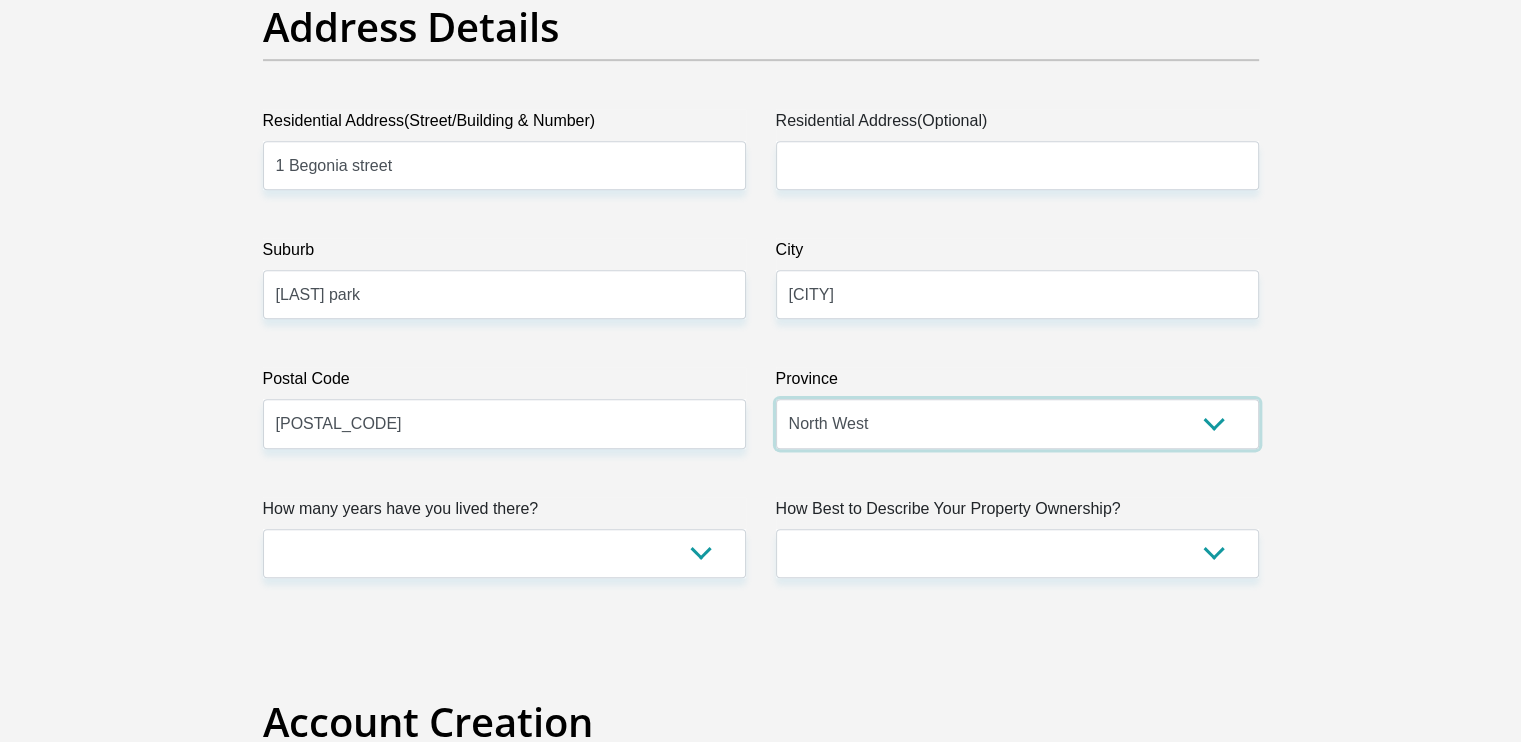 scroll, scrollTop: 1126, scrollLeft: 0, axis: vertical 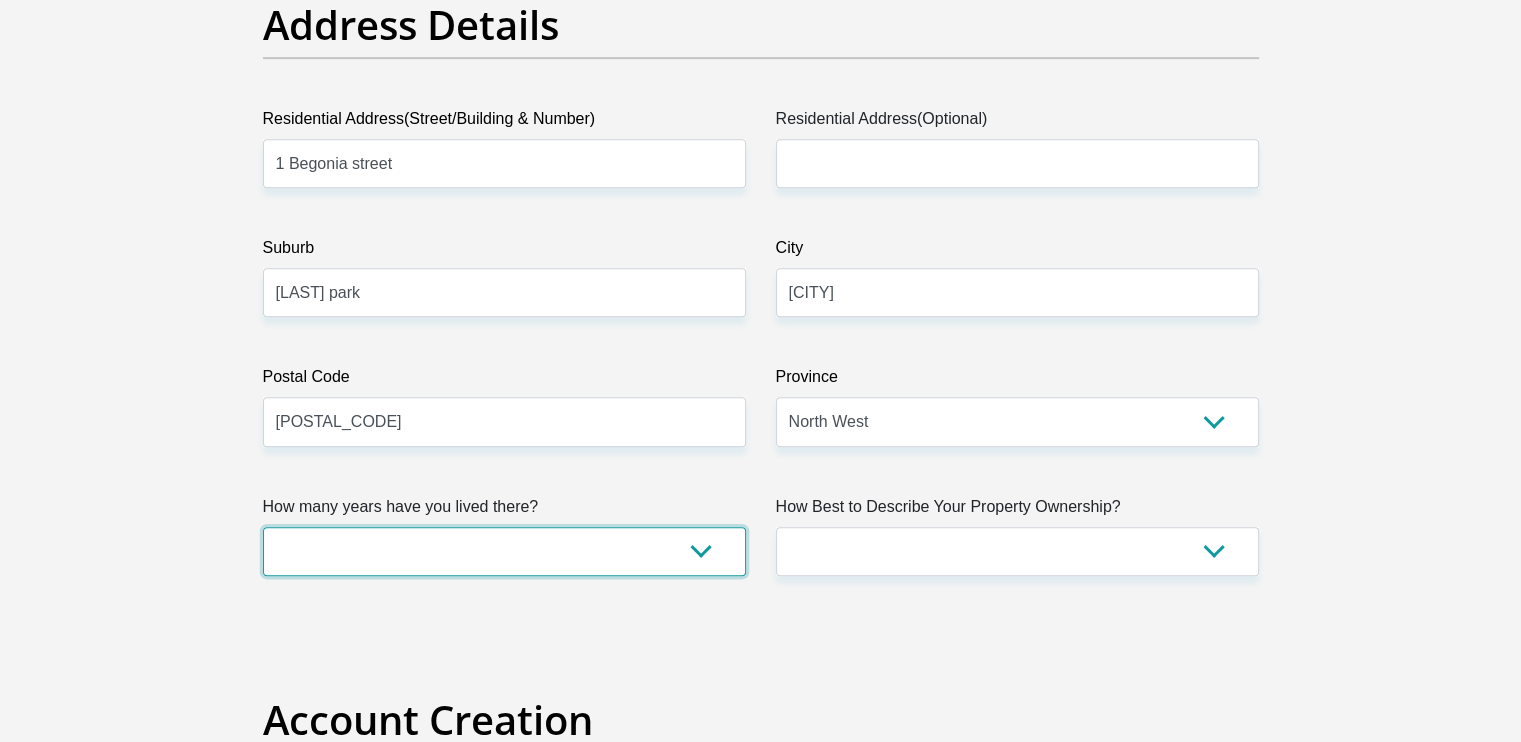 click on "less than 1 year
1-3 years
3-5 years
5+ years" at bounding box center (504, 551) 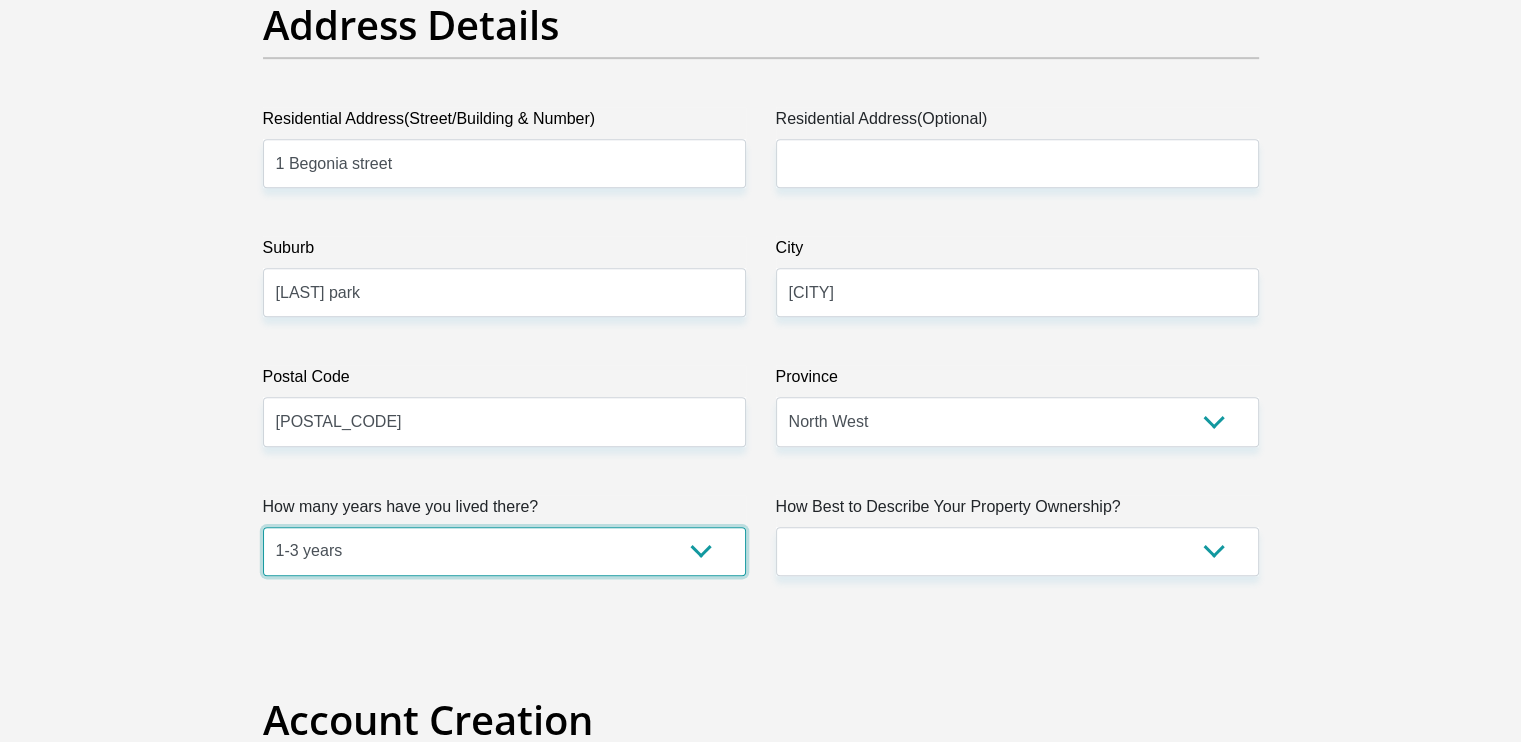 click on "less than 1 year
1-3 years
3-5 years
5+ years" at bounding box center (504, 551) 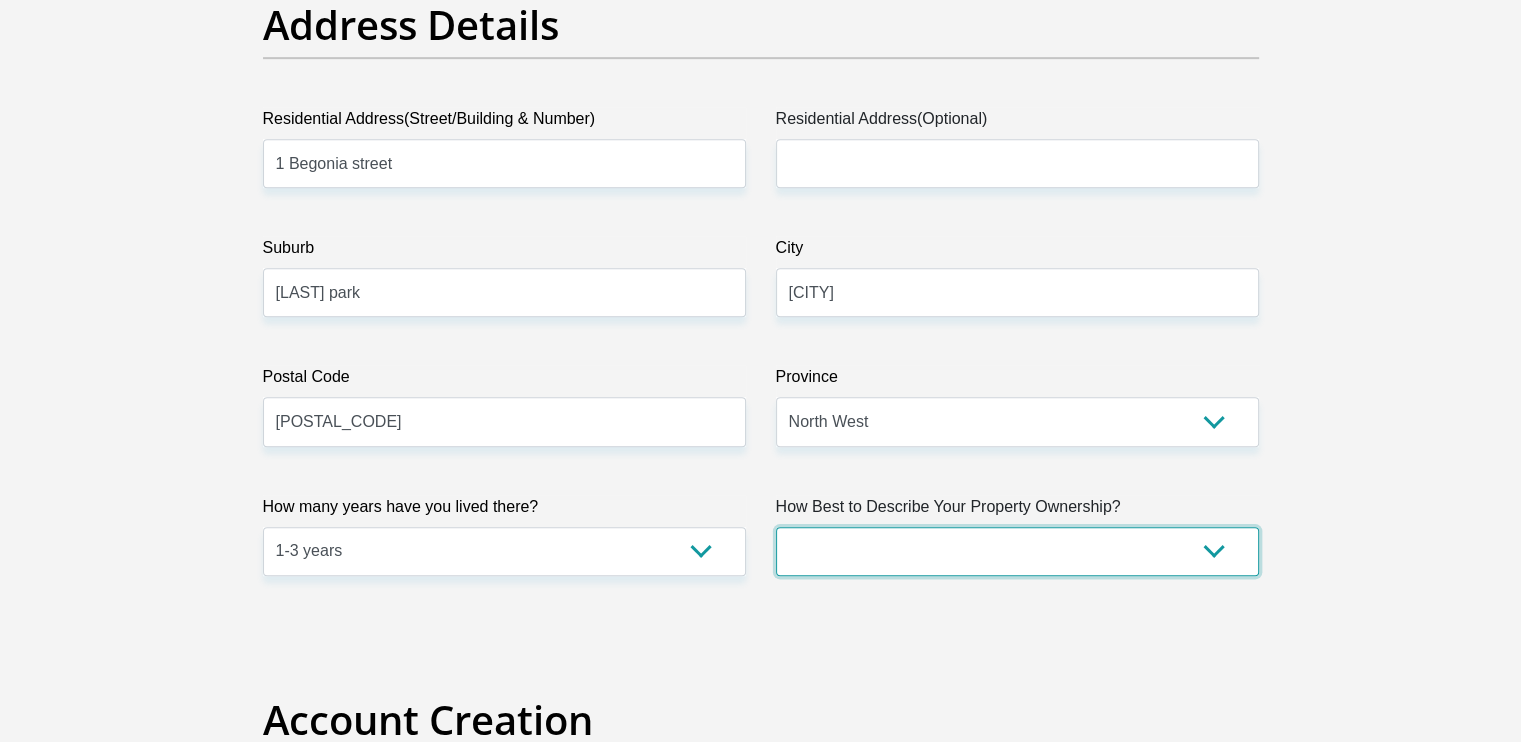 click on "Owned
Rented
Family Owned
Company Dwelling" at bounding box center (1017, 551) 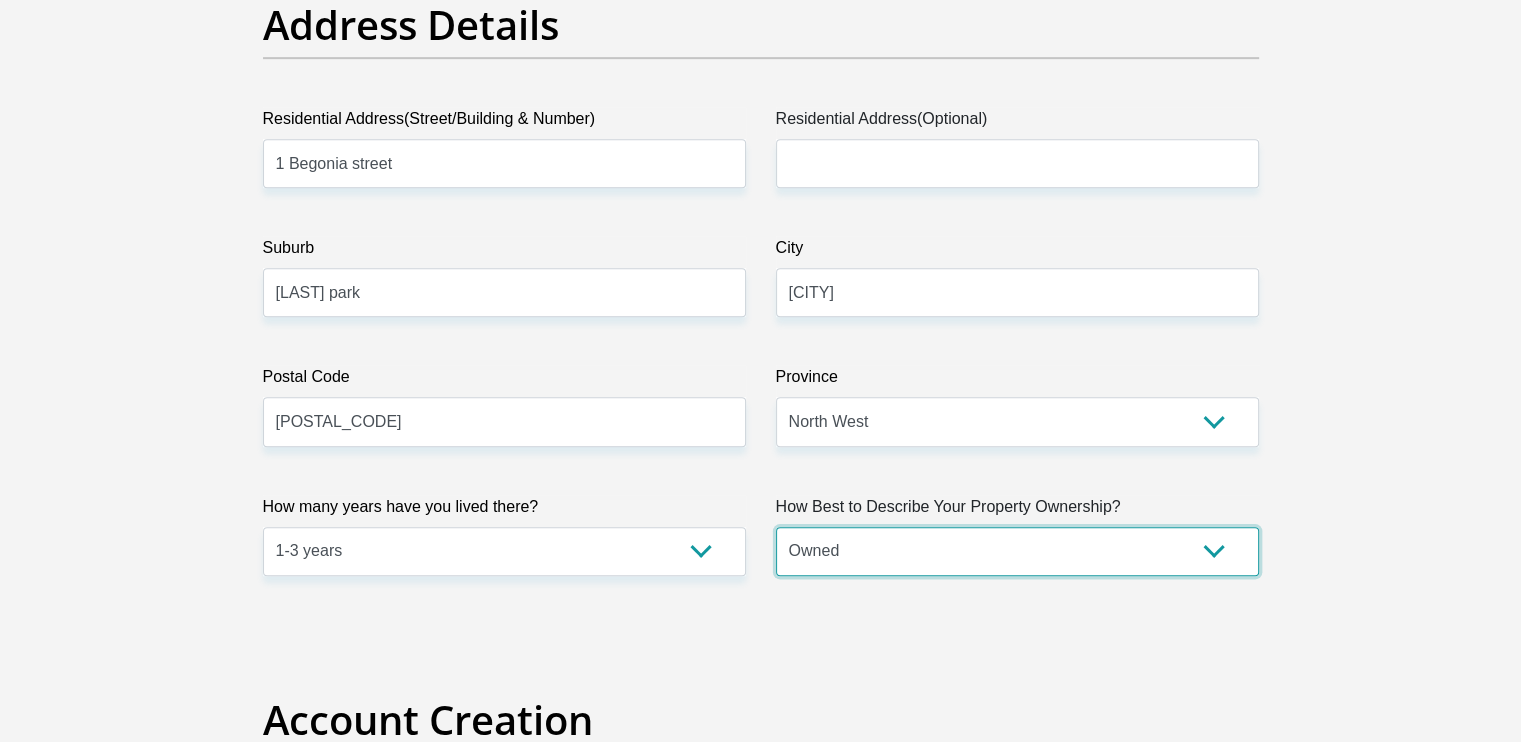 click on "Owned
Rented
Family Owned
Company Dwelling" at bounding box center [1017, 551] 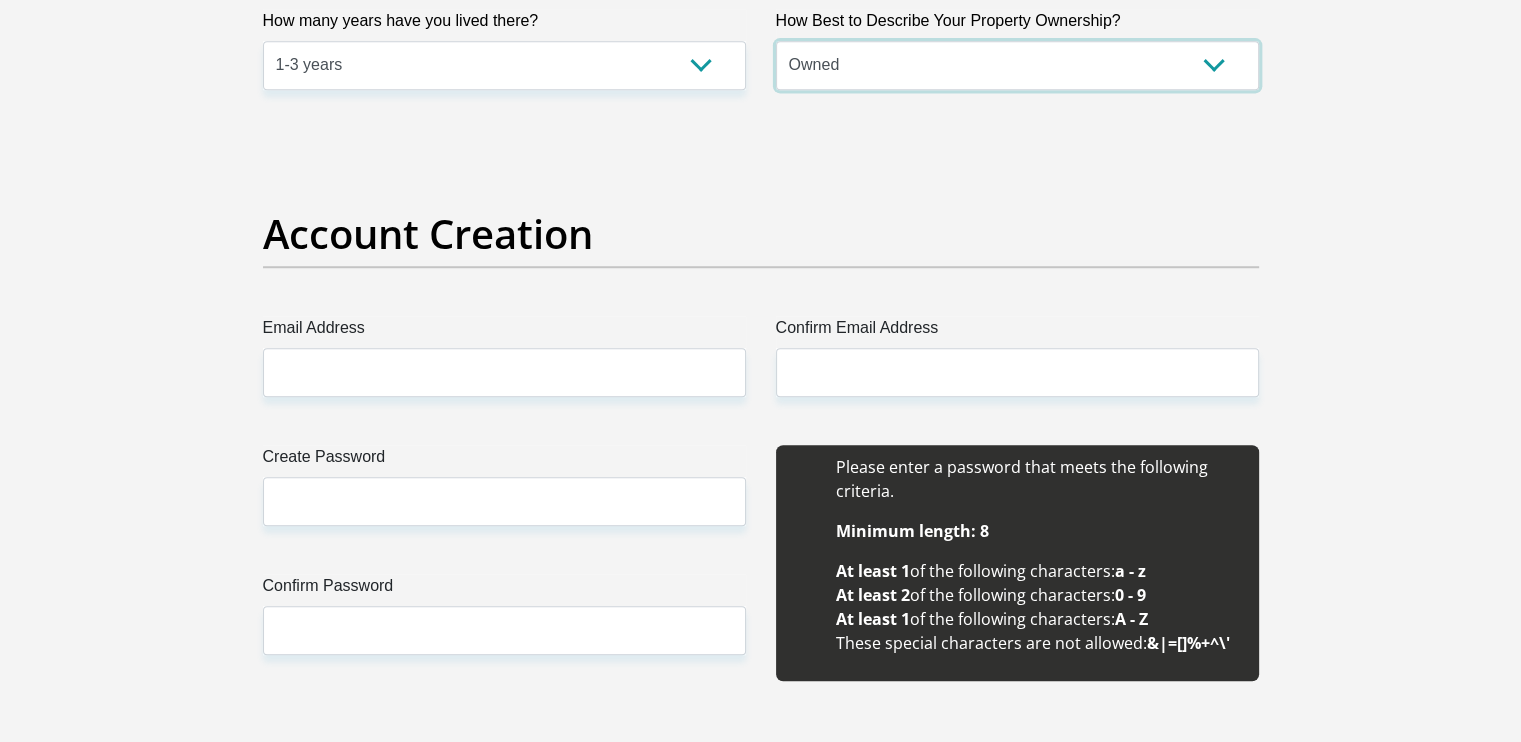 scroll, scrollTop: 1656, scrollLeft: 0, axis: vertical 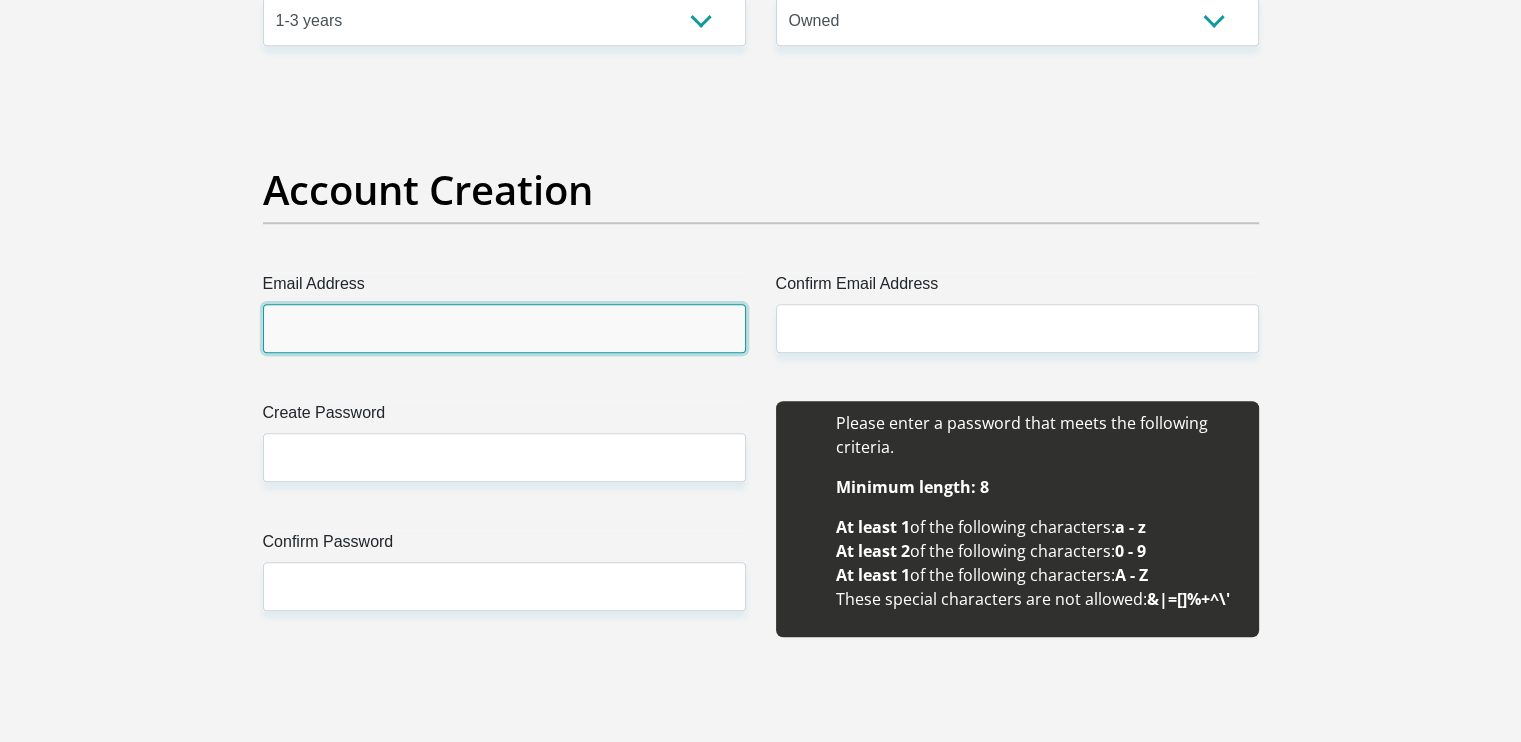 click on "Email Address" at bounding box center [504, 328] 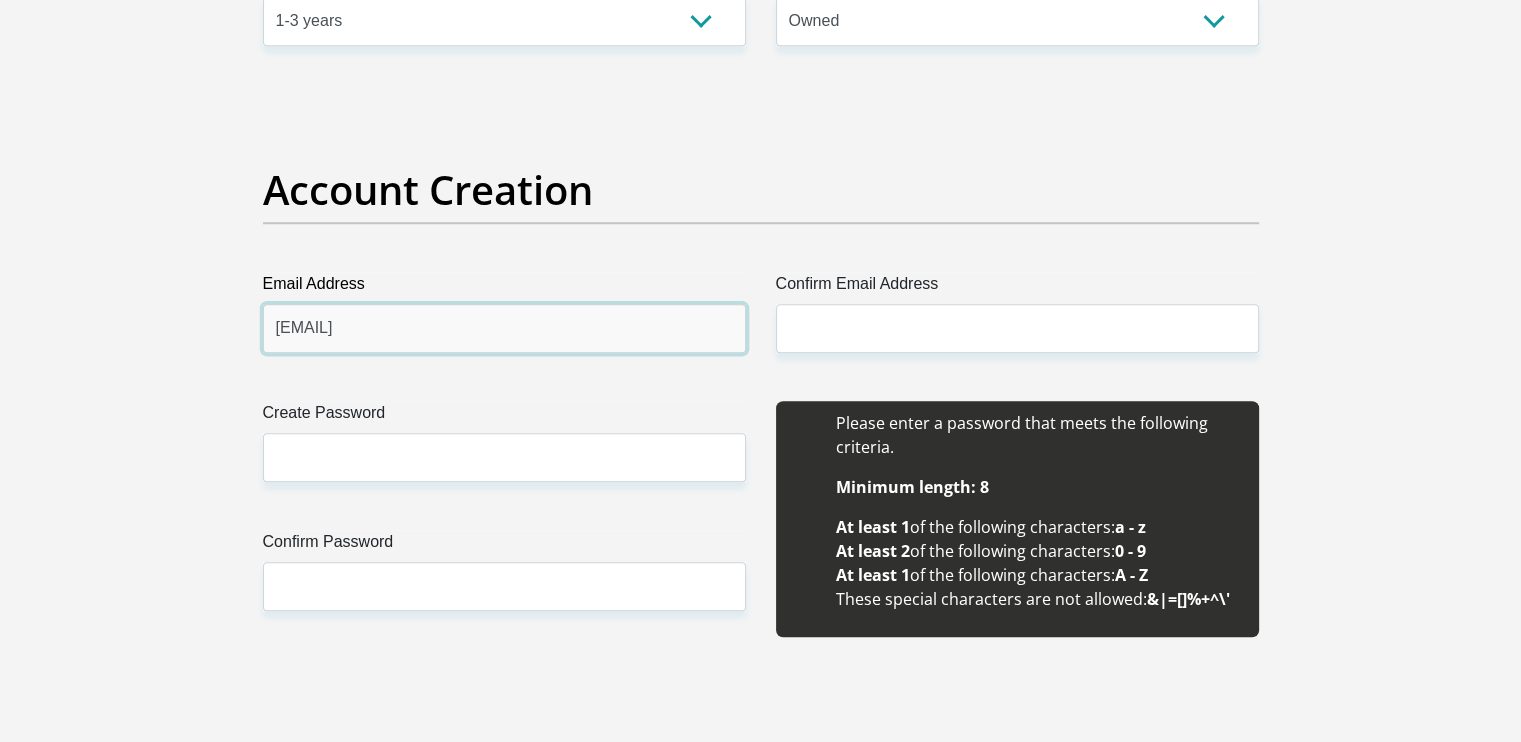 type on "[EMAIL]" 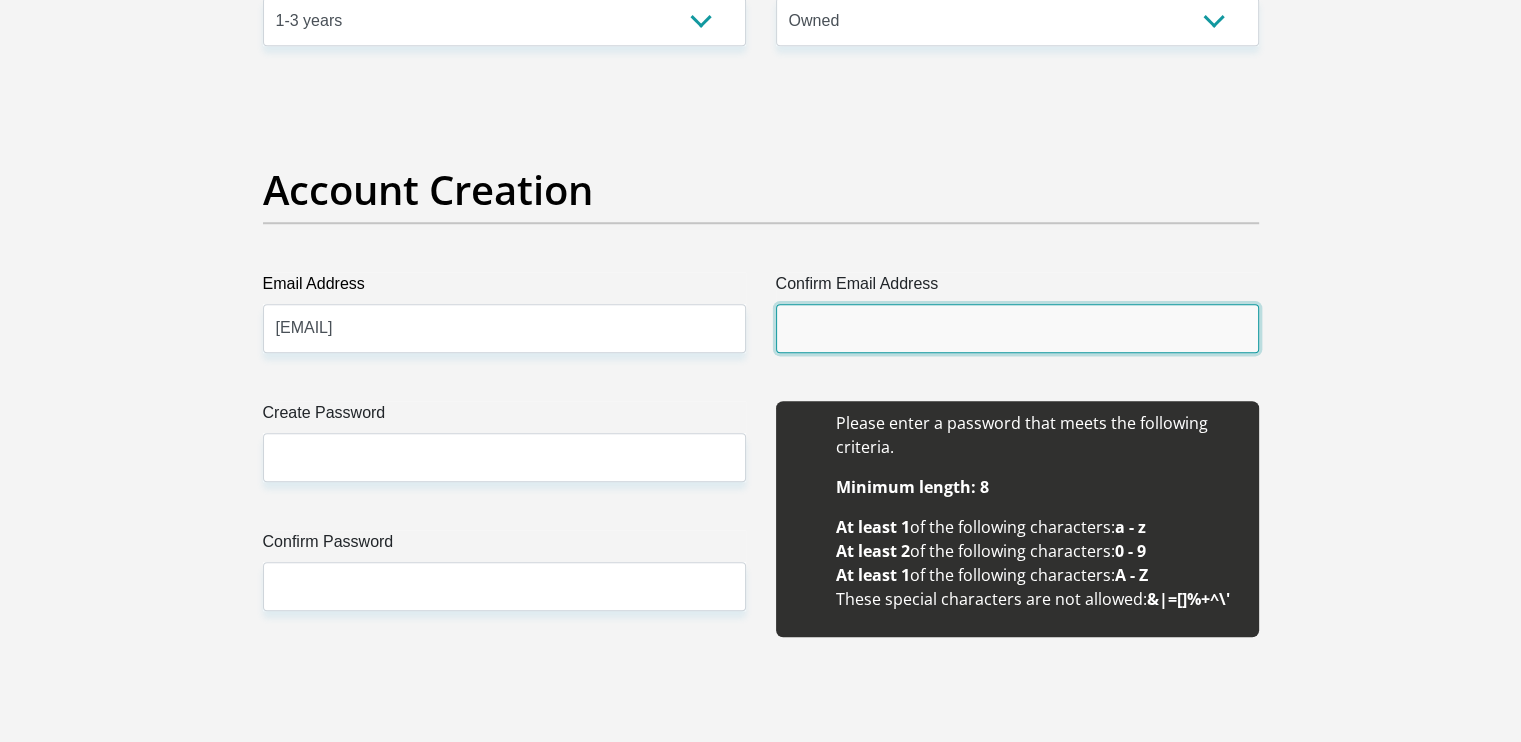 click on "Confirm Email Address" at bounding box center (1017, 328) 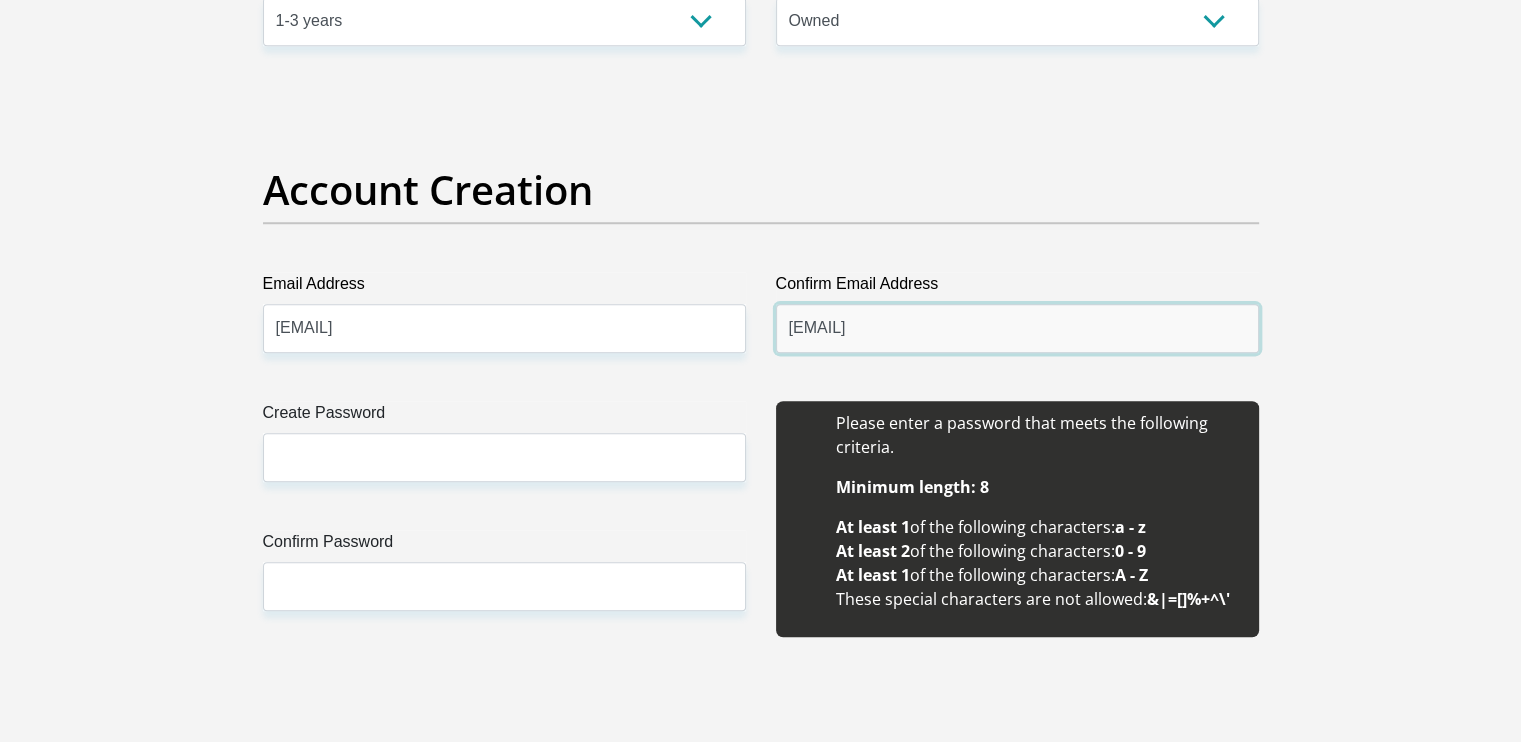type on "[EMAIL]" 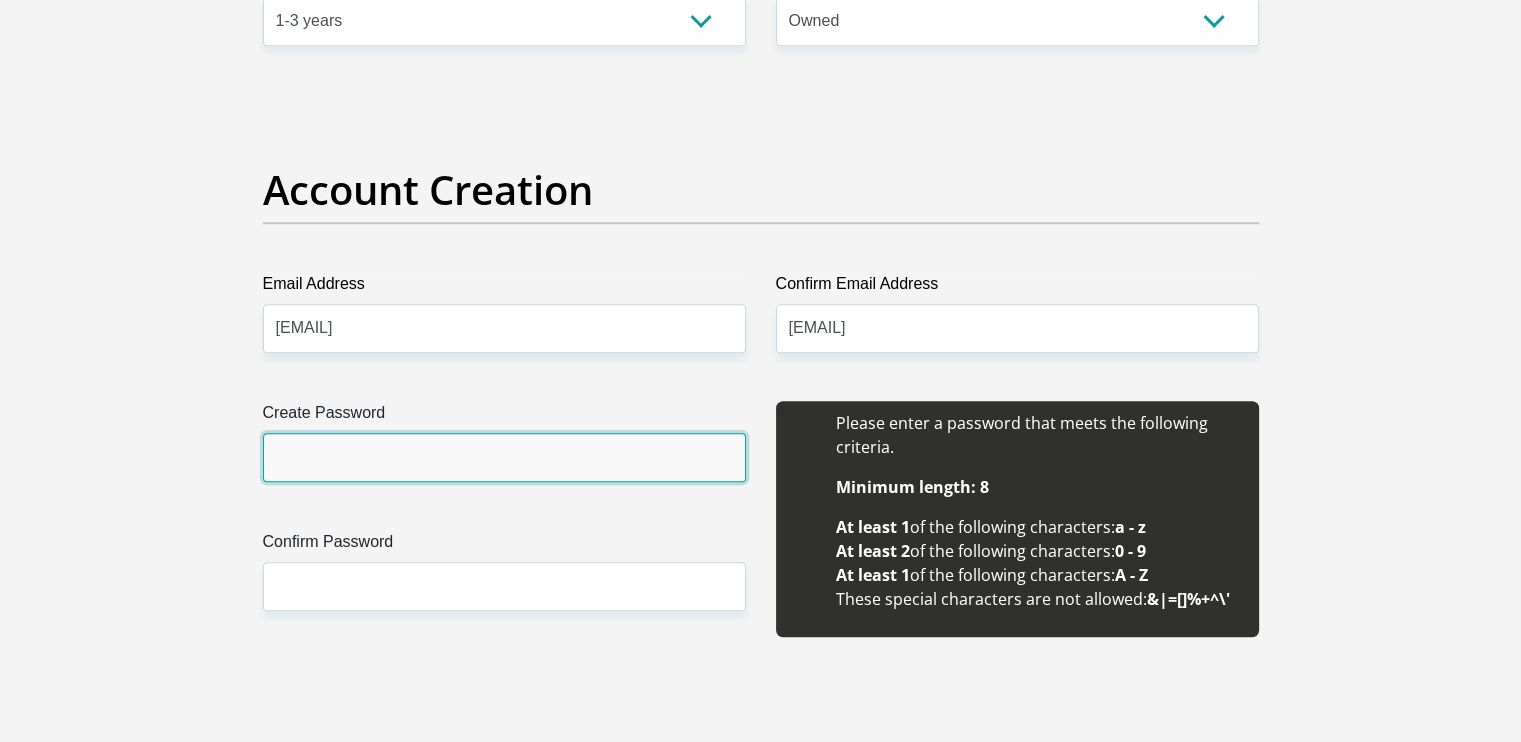 click on "Create Password" at bounding box center (504, 457) 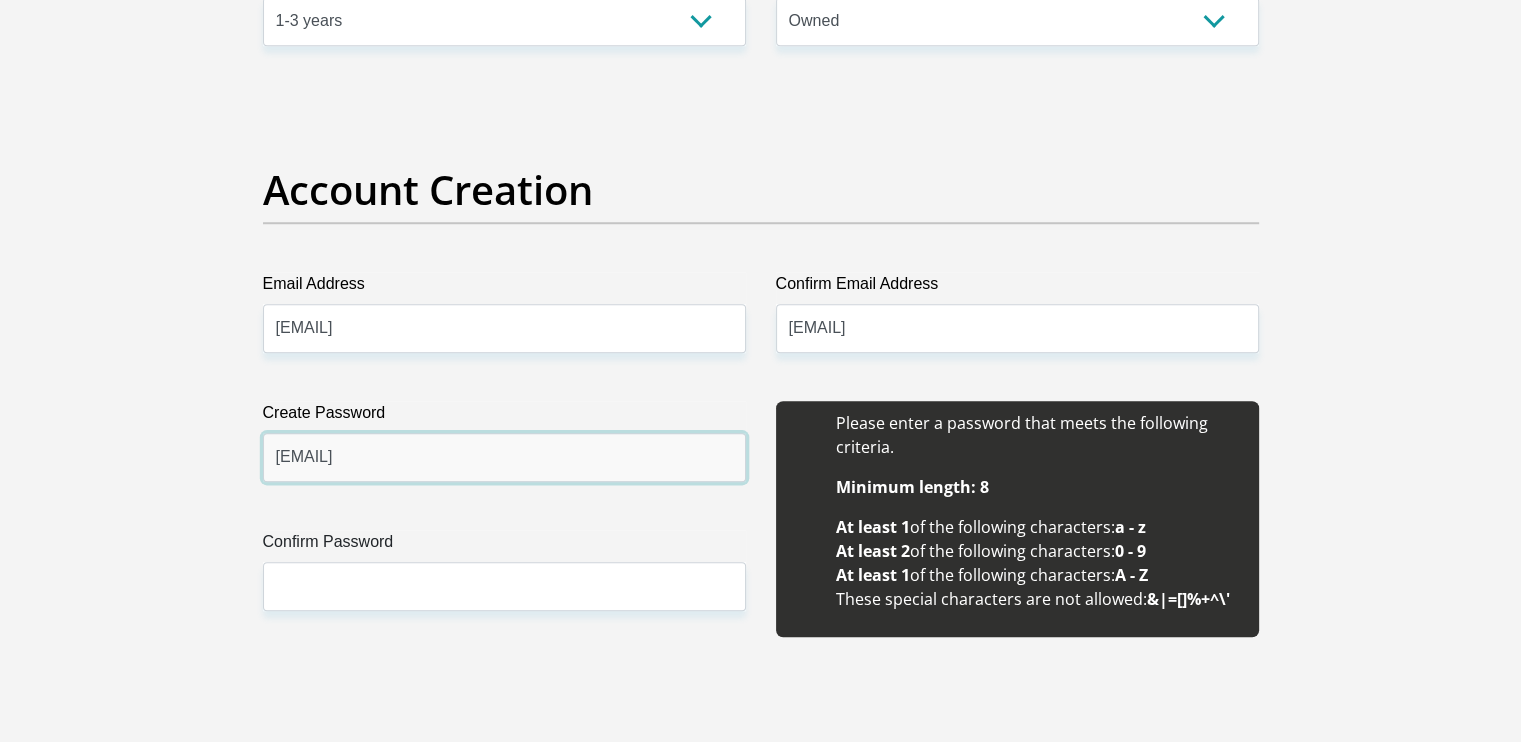 type on "[EMAIL]" 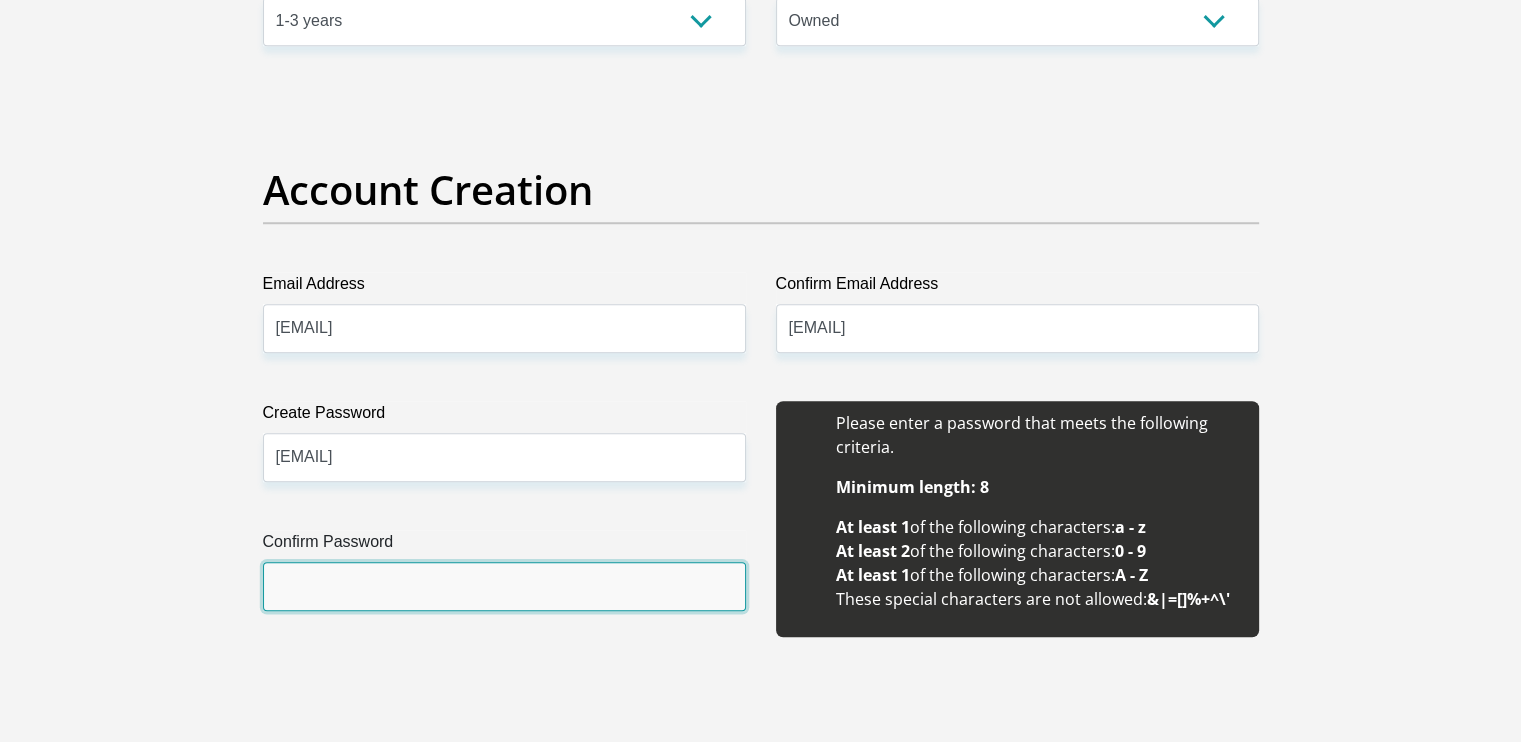 click on "Confirm Password" at bounding box center [504, 586] 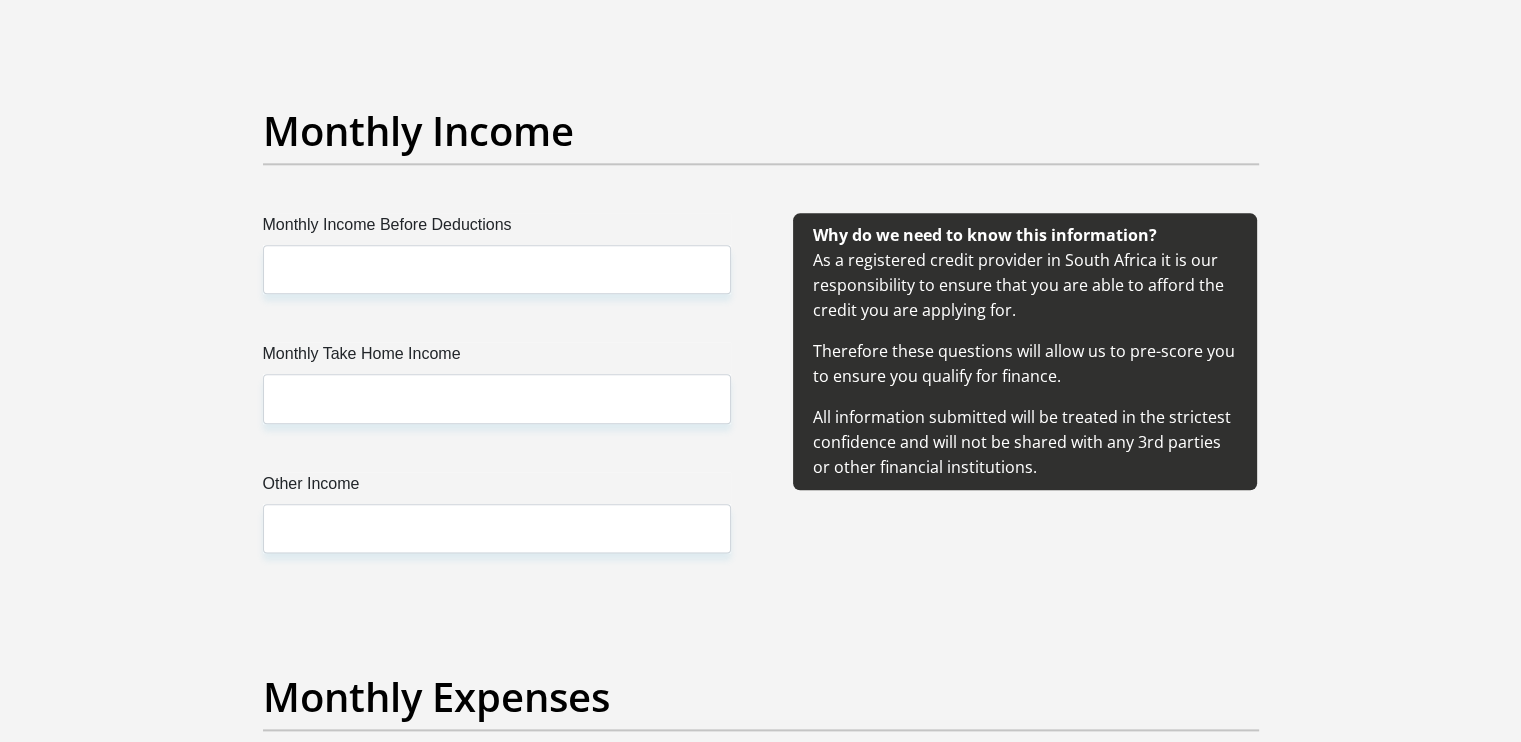 scroll, scrollTop: 2330, scrollLeft: 0, axis: vertical 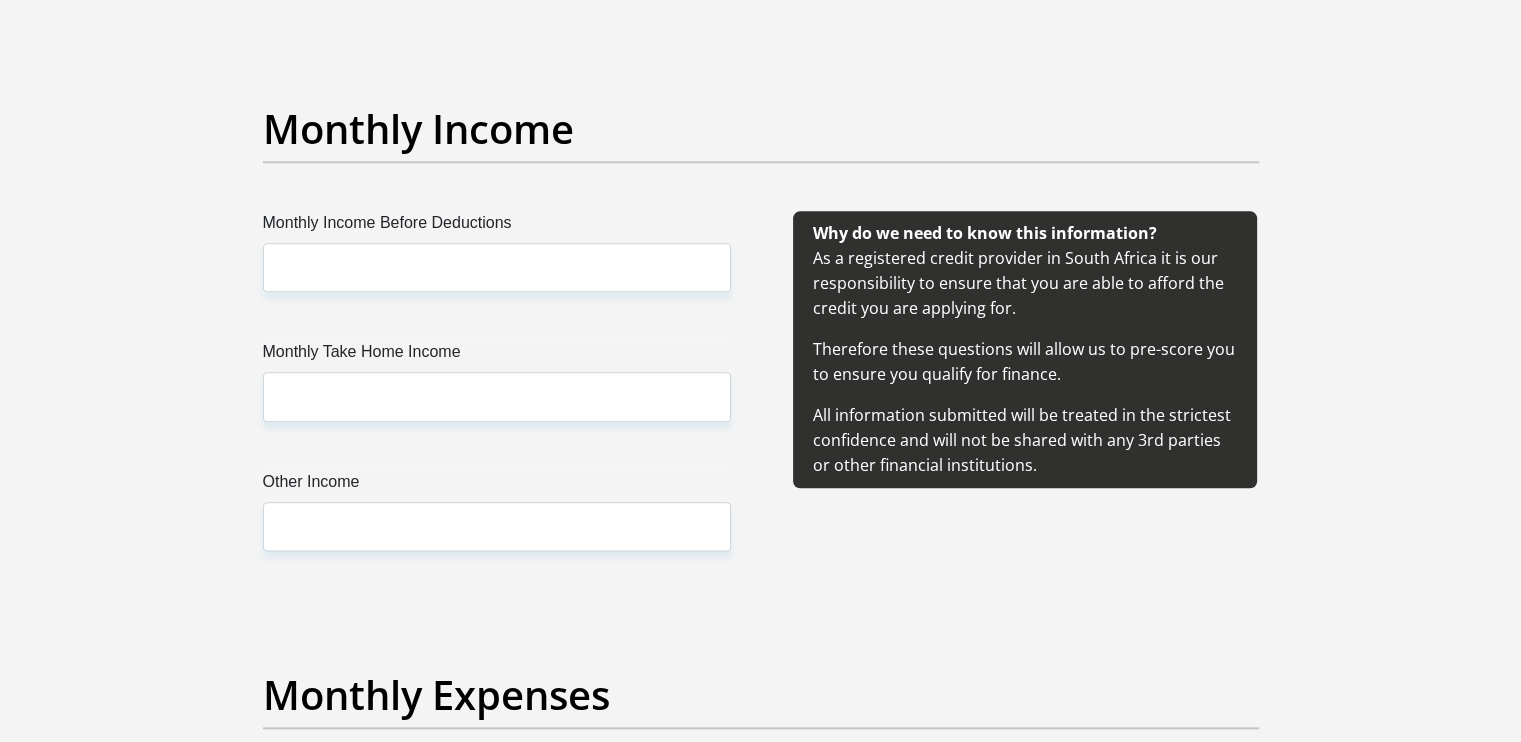 type on "[EMAIL]" 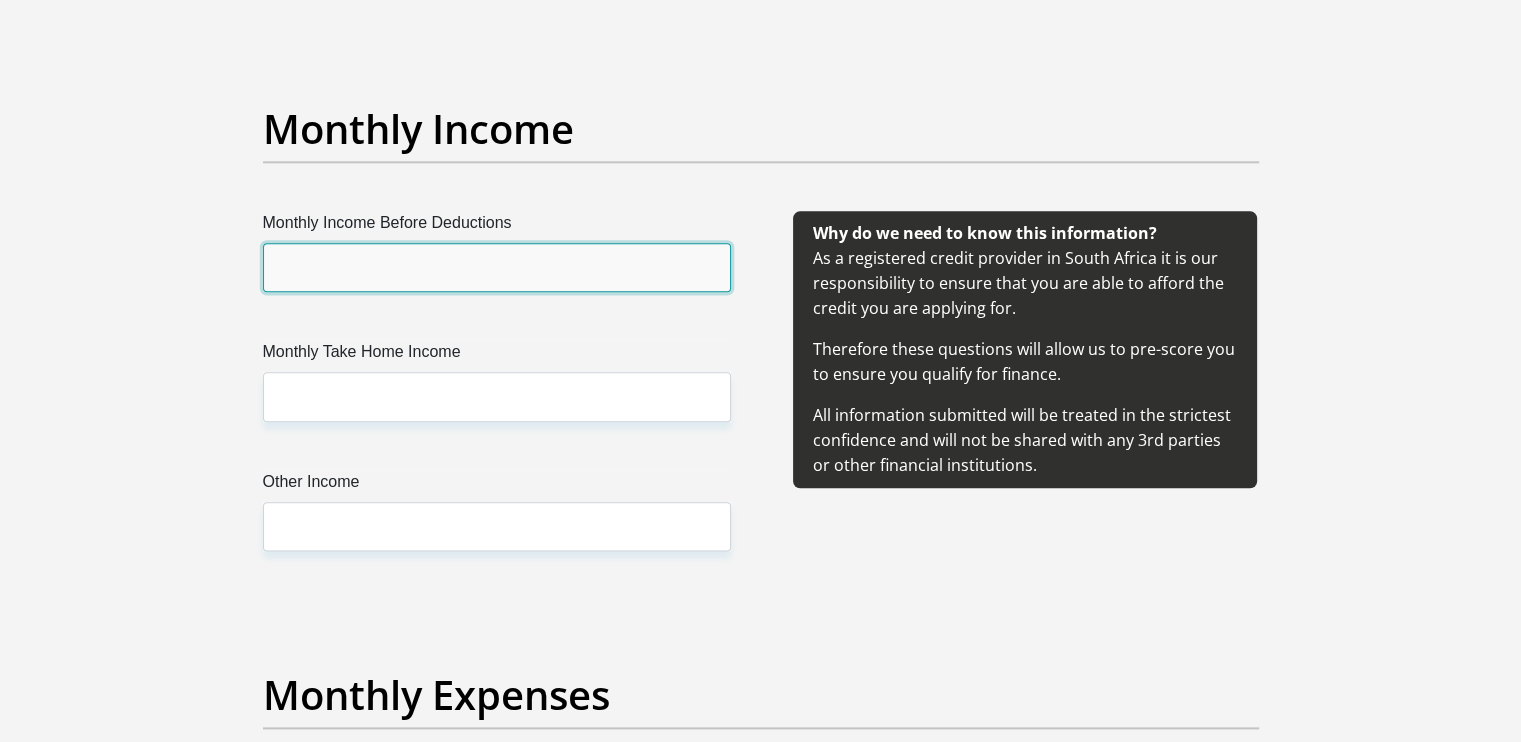 click on "Monthly Income Before Deductions" at bounding box center [497, 267] 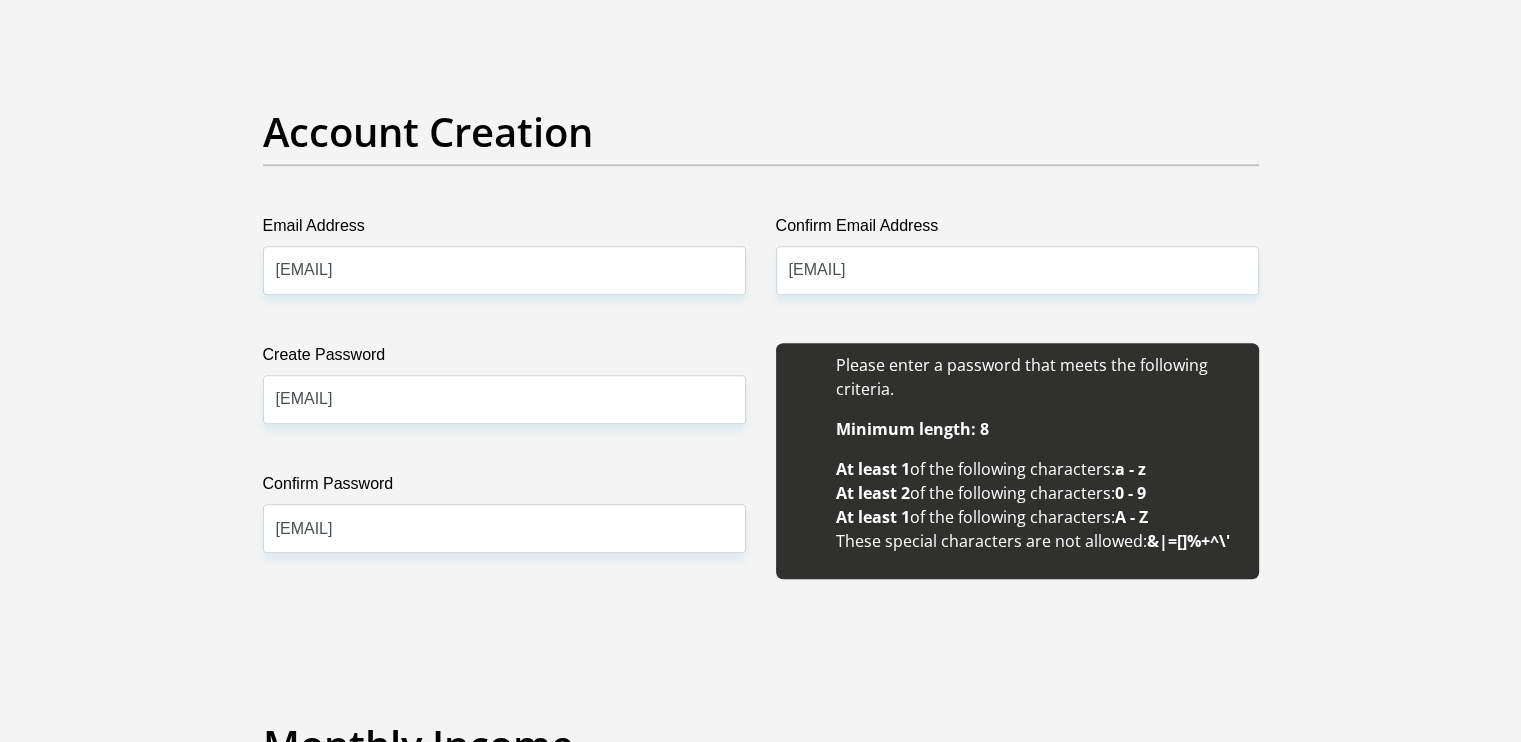 scroll, scrollTop: 1712, scrollLeft: 0, axis: vertical 